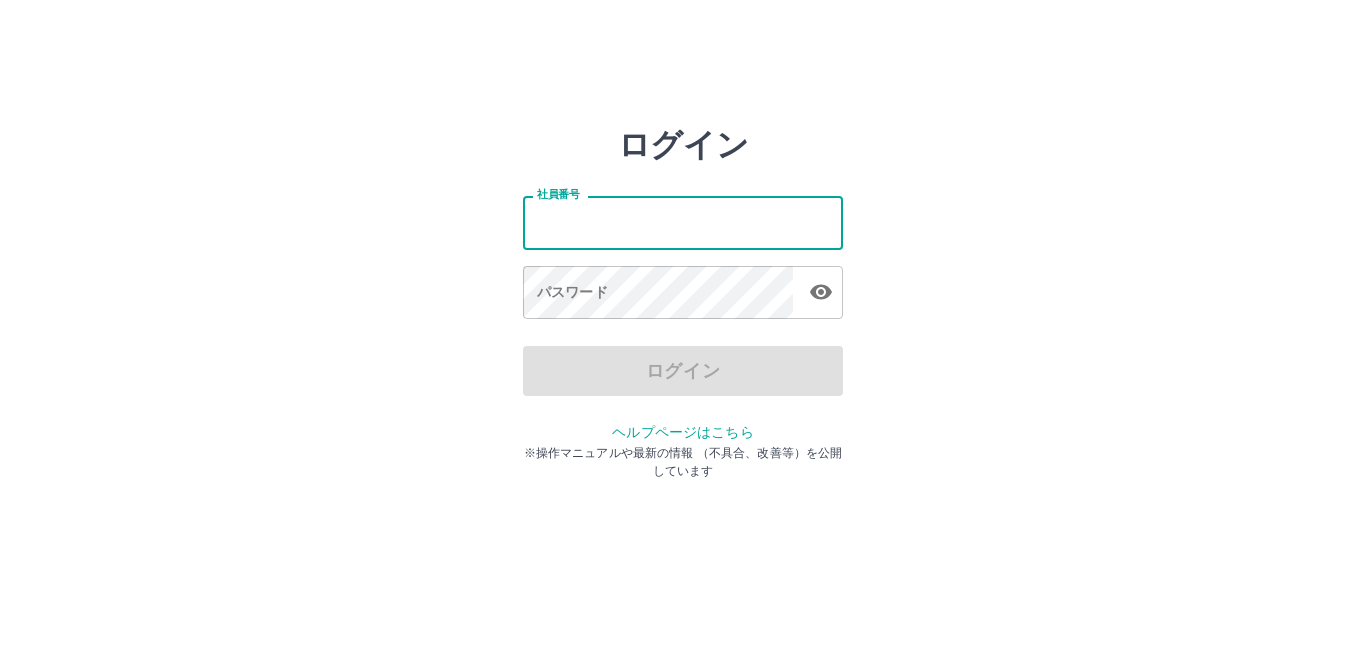 scroll, scrollTop: 0, scrollLeft: 0, axis: both 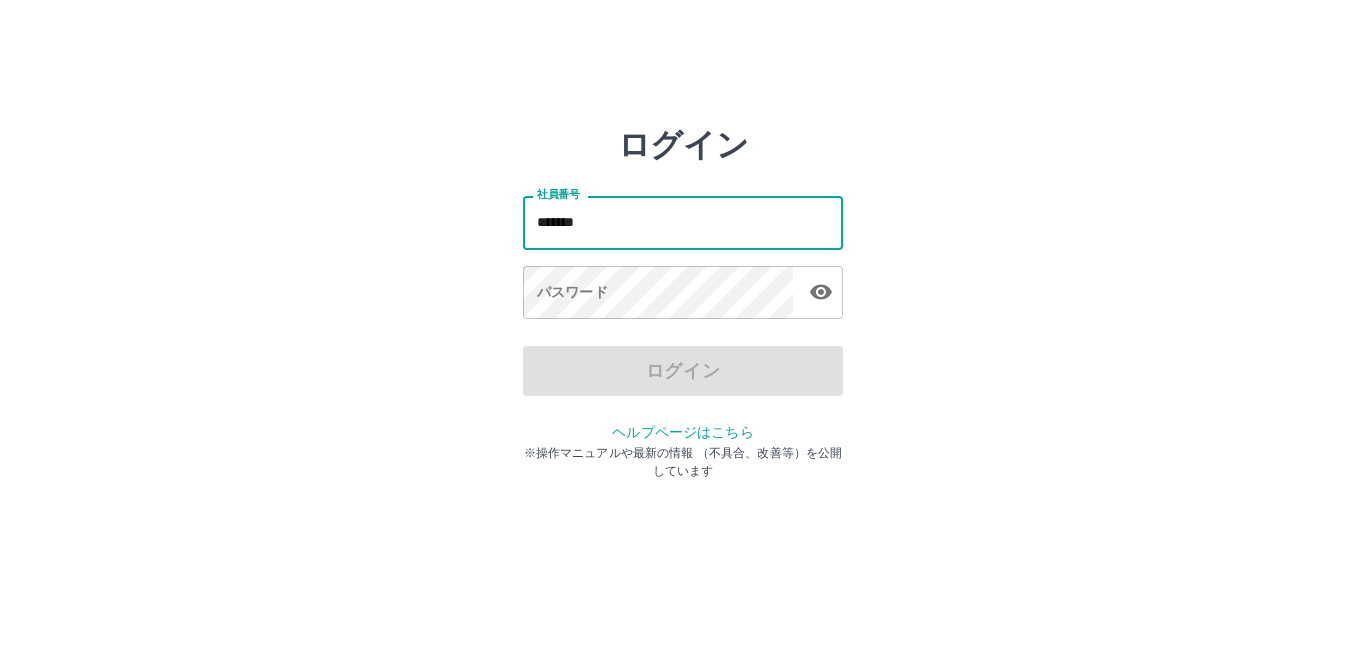 type on "*******" 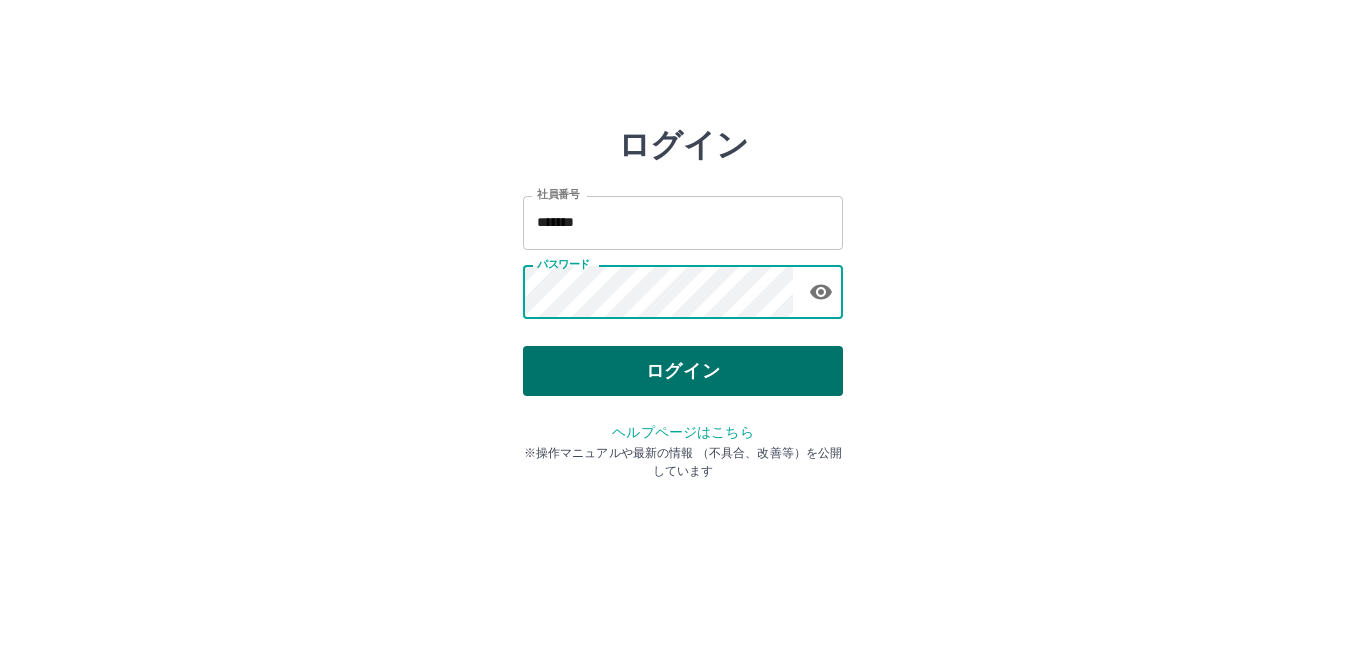 click on "ログイン" at bounding box center [683, 371] 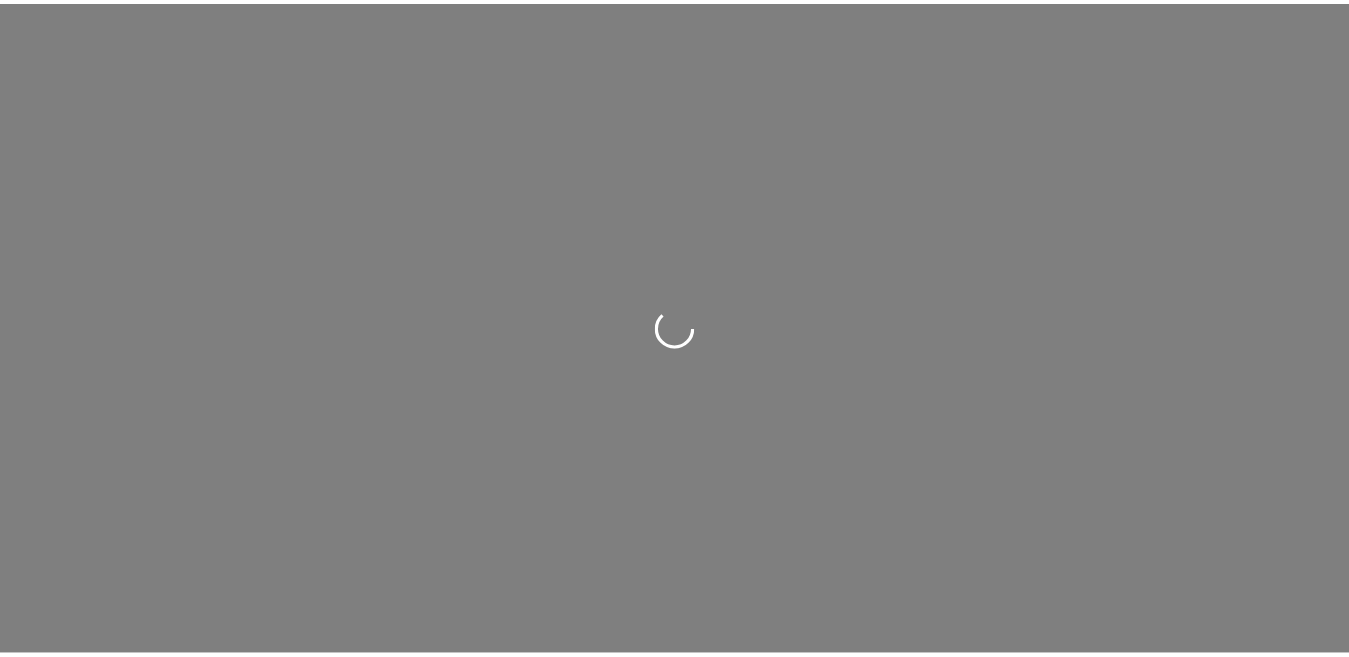scroll, scrollTop: 0, scrollLeft: 0, axis: both 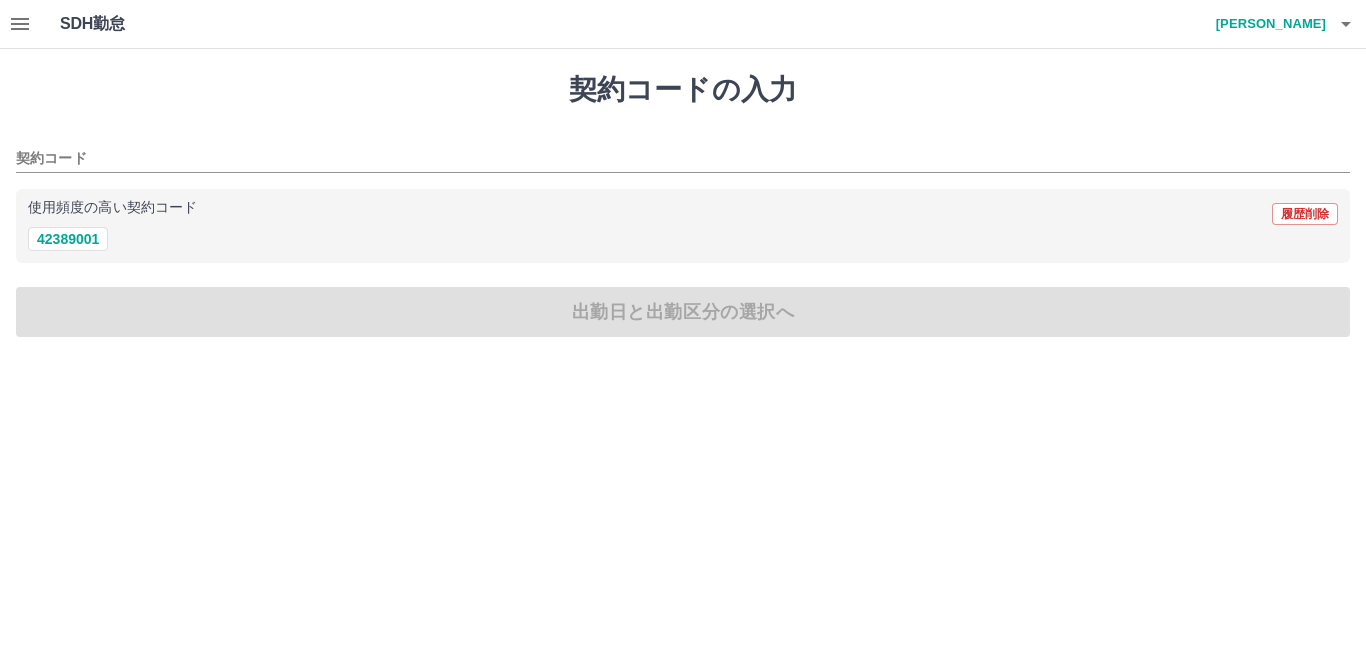 click 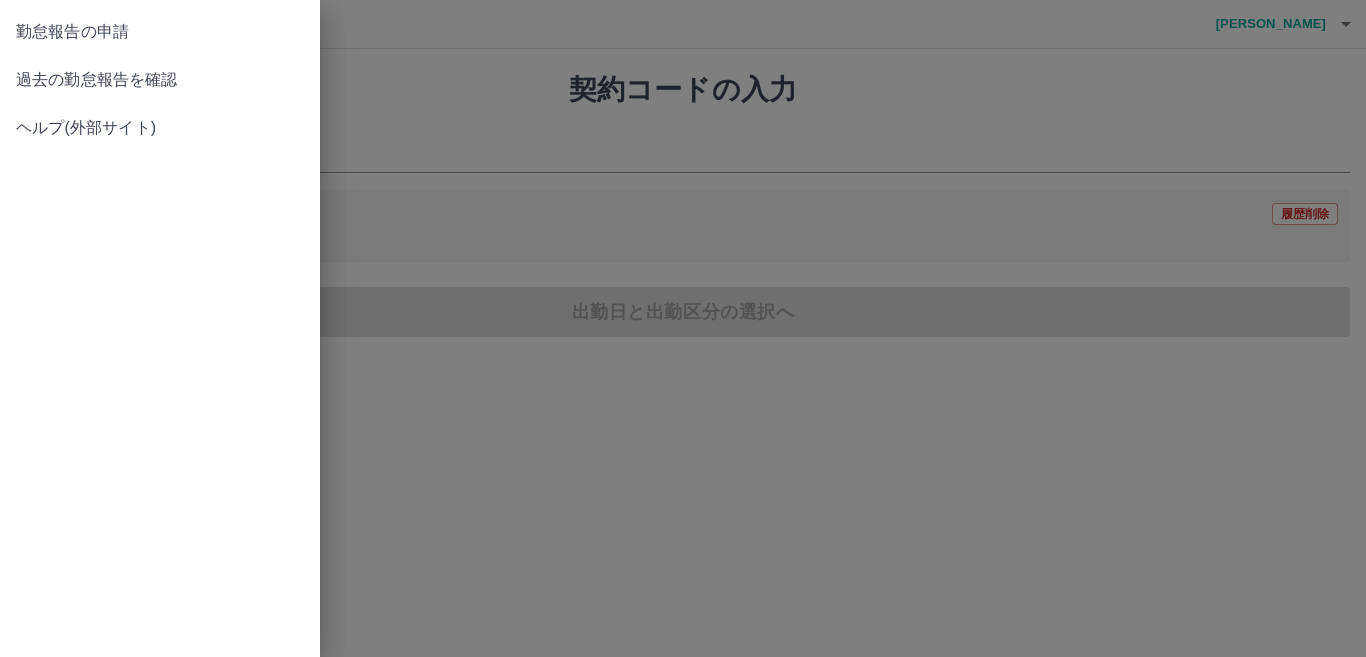 click on "過去の勤怠報告を確認" at bounding box center [160, 80] 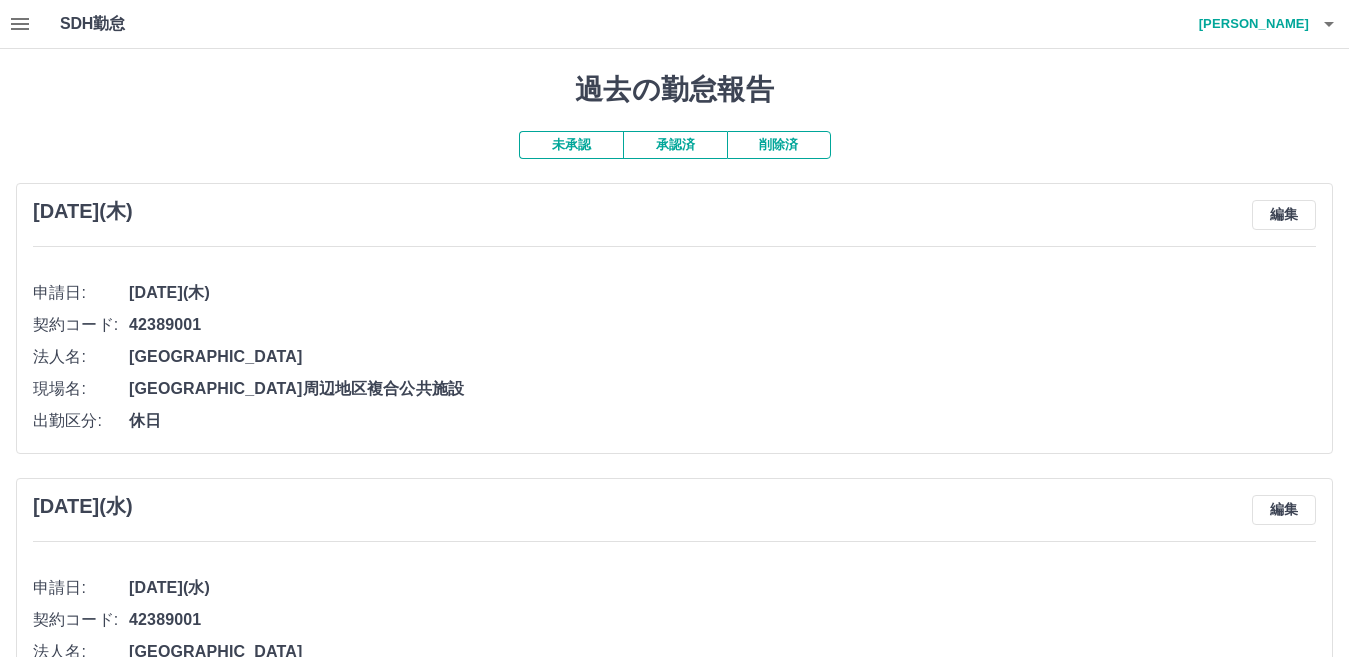 click on "承認済" at bounding box center (675, 145) 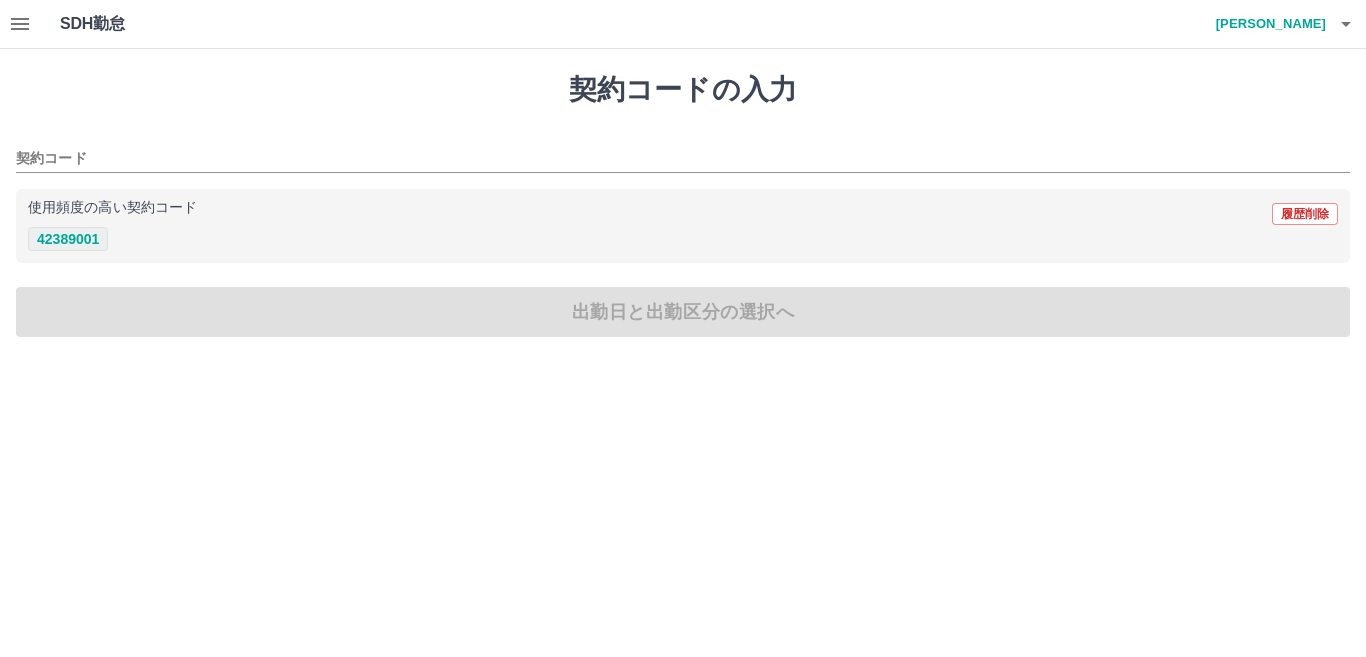 click on "42389001" at bounding box center [68, 239] 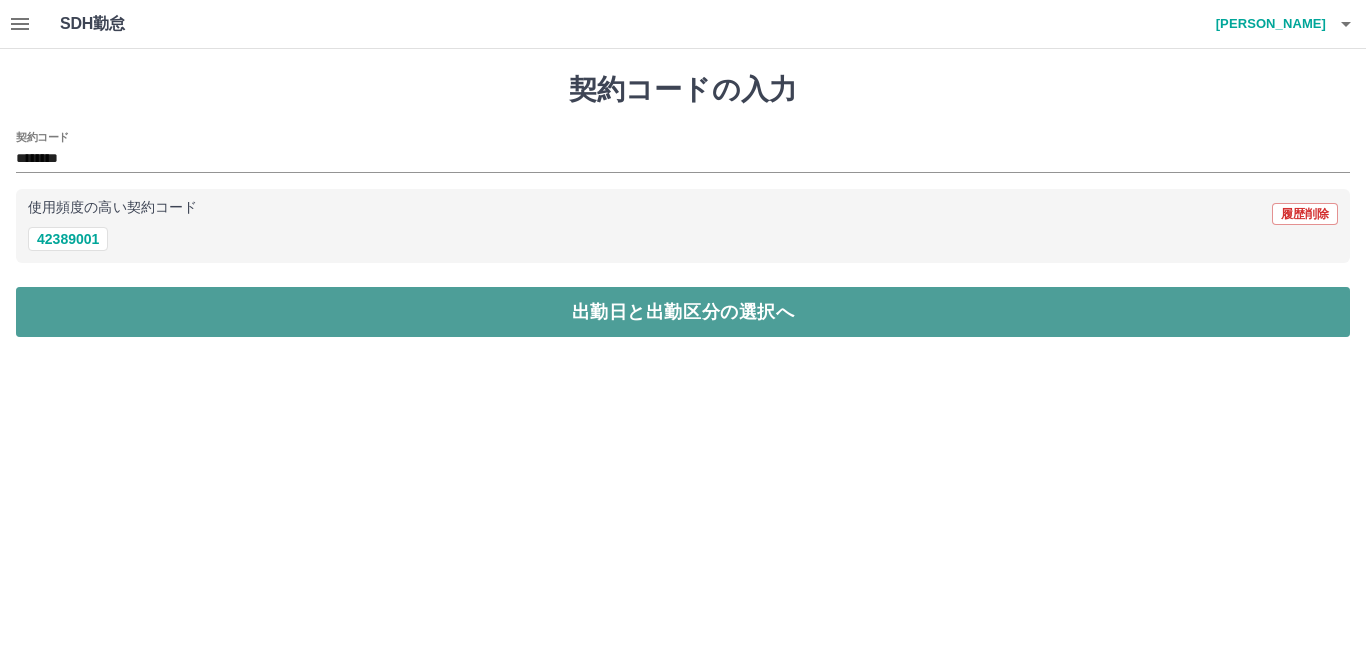 click on "出勤日と出勤区分の選択へ" at bounding box center (683, 312) 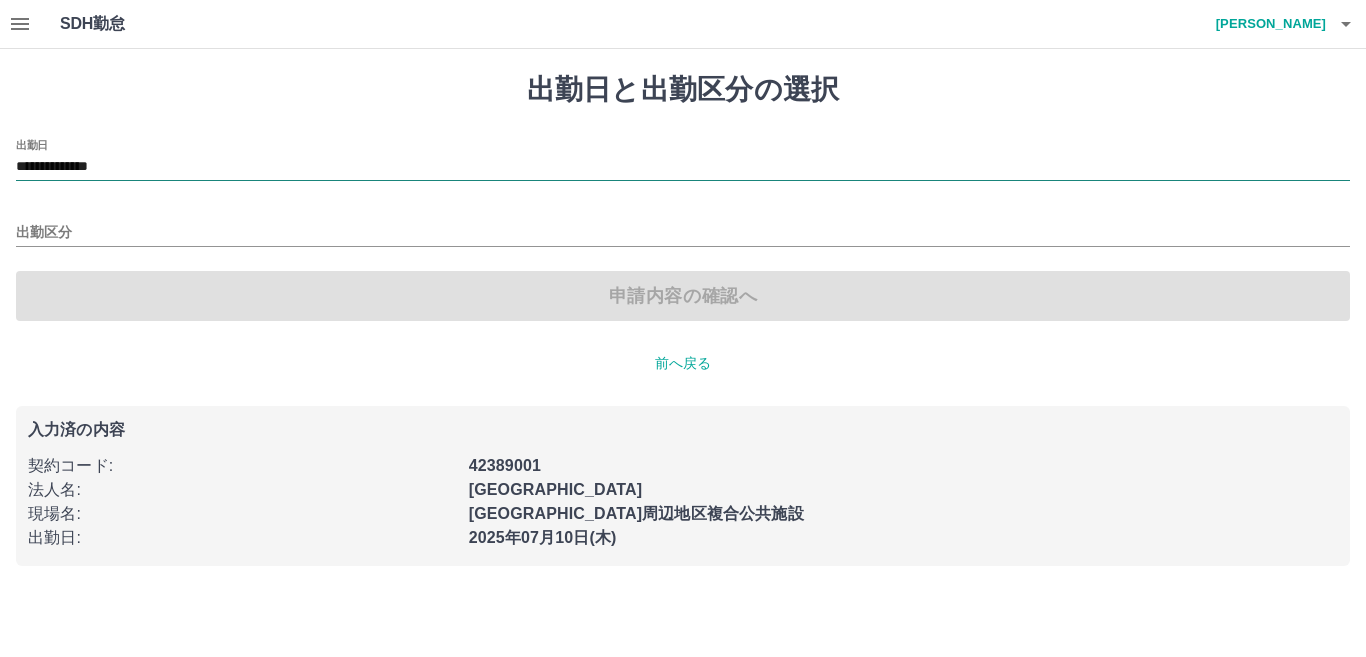 click on "**********" at bounding box center [683, 167] 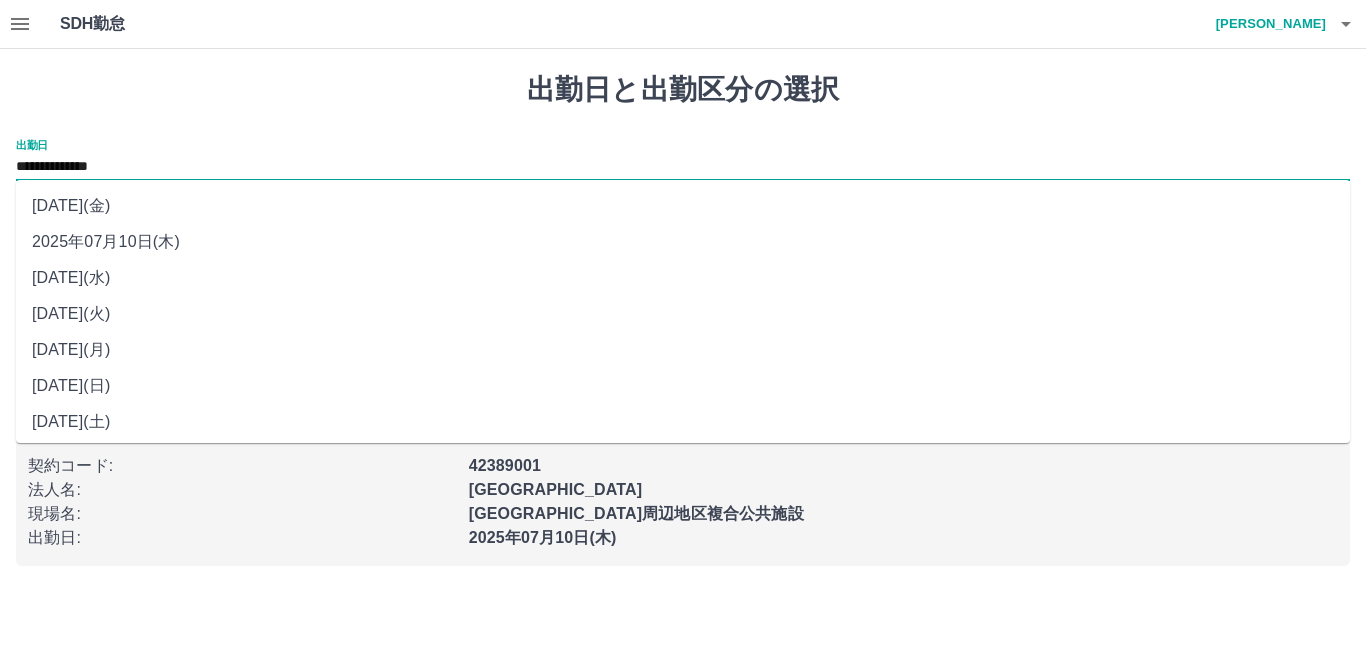 click on "2025年07月07日(月)" at bounding box center [683, 350] 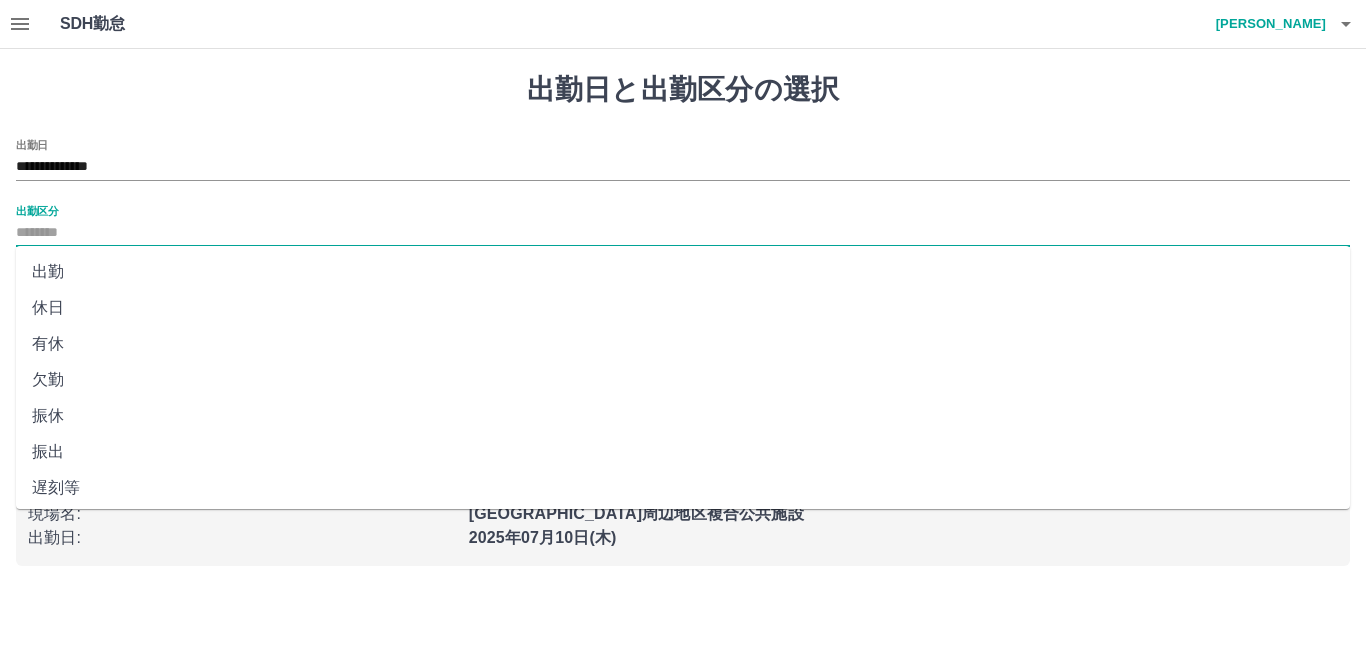 click on "出勤区分" at bounding box center (683, 233) 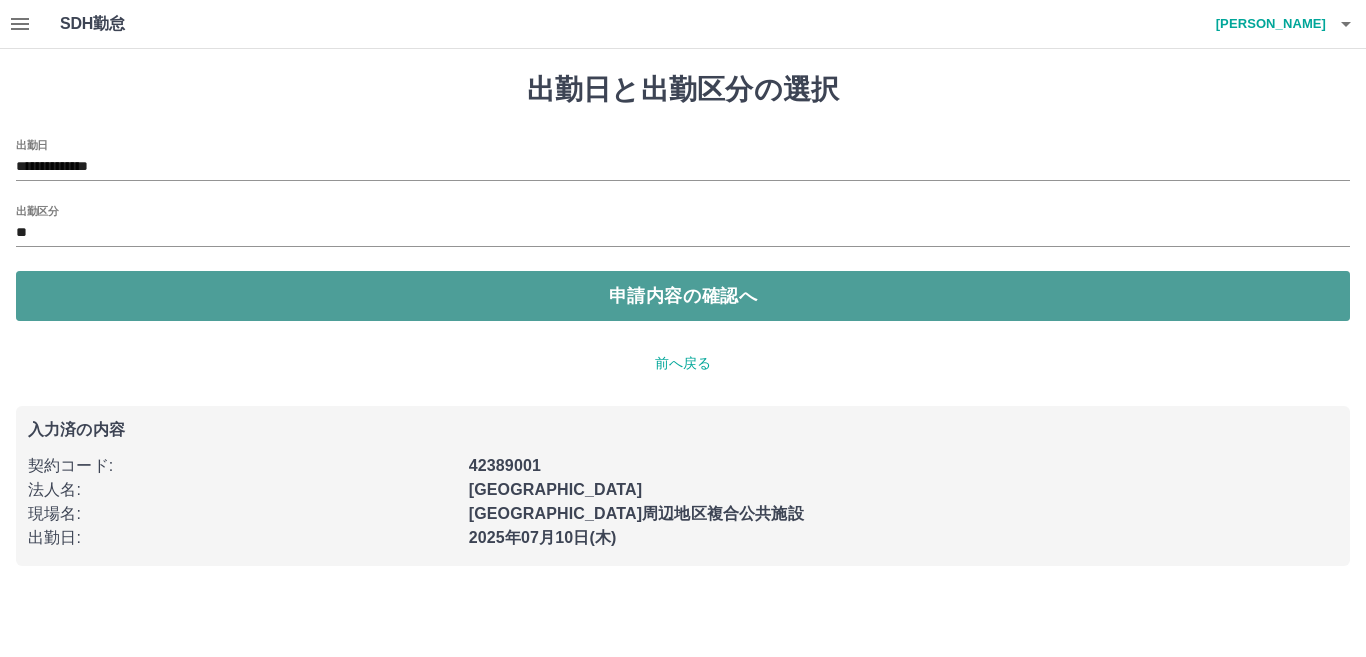 click on "申請内容の確認へ" at bounding box center [683, 296] 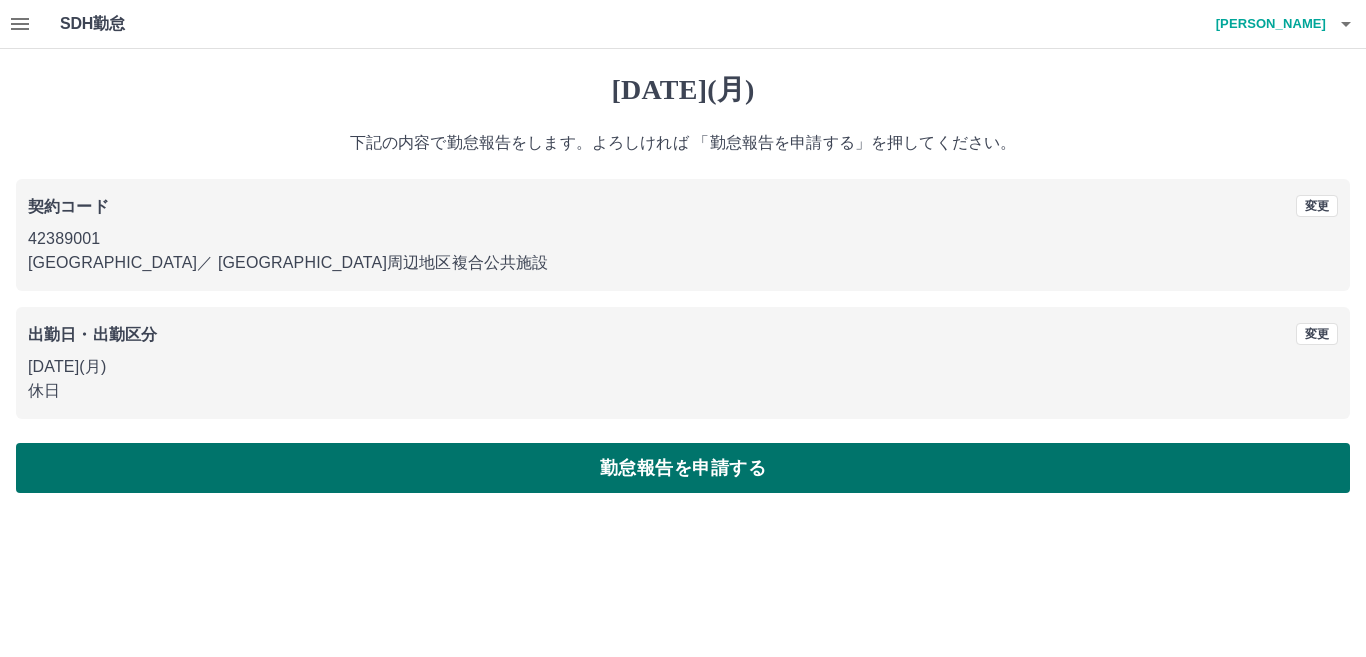 click on "勤怠報告を申請する" at bounding box center [683, 468] 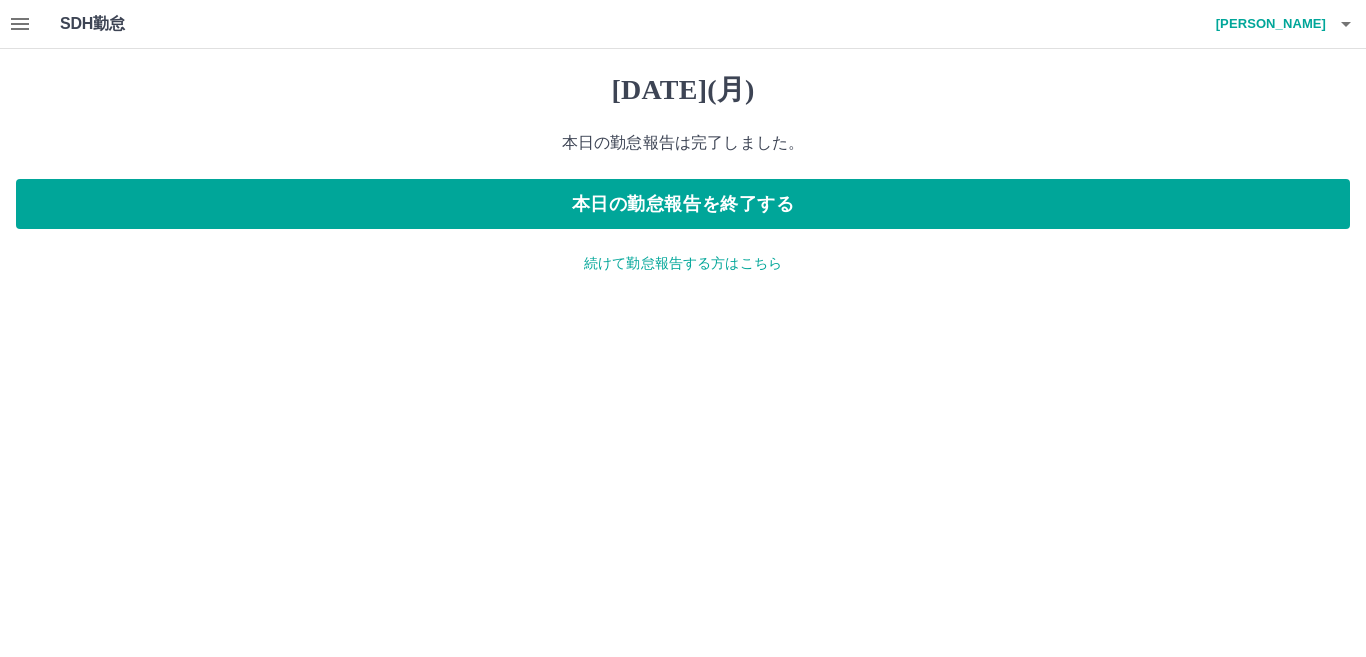 click on "続けて勤怠報告する方はこちら" at bounding box center [683, 263] 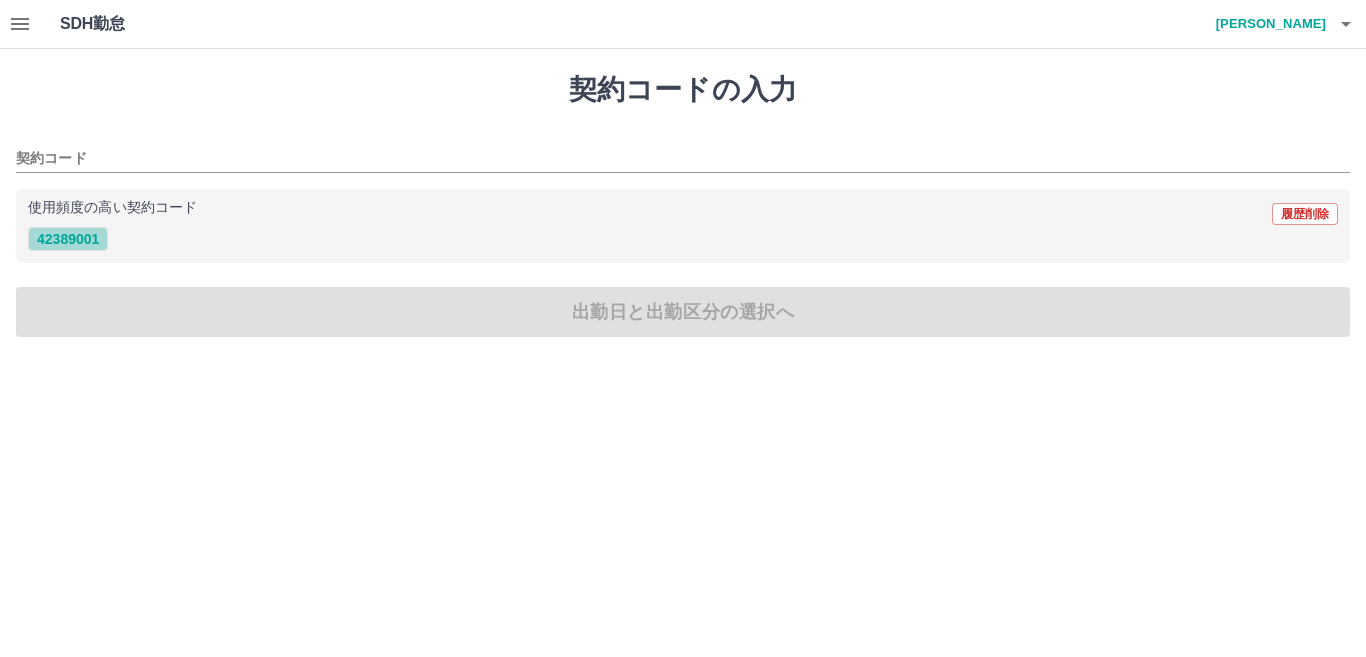 click on "42389001" at bounding box center [68, 239] 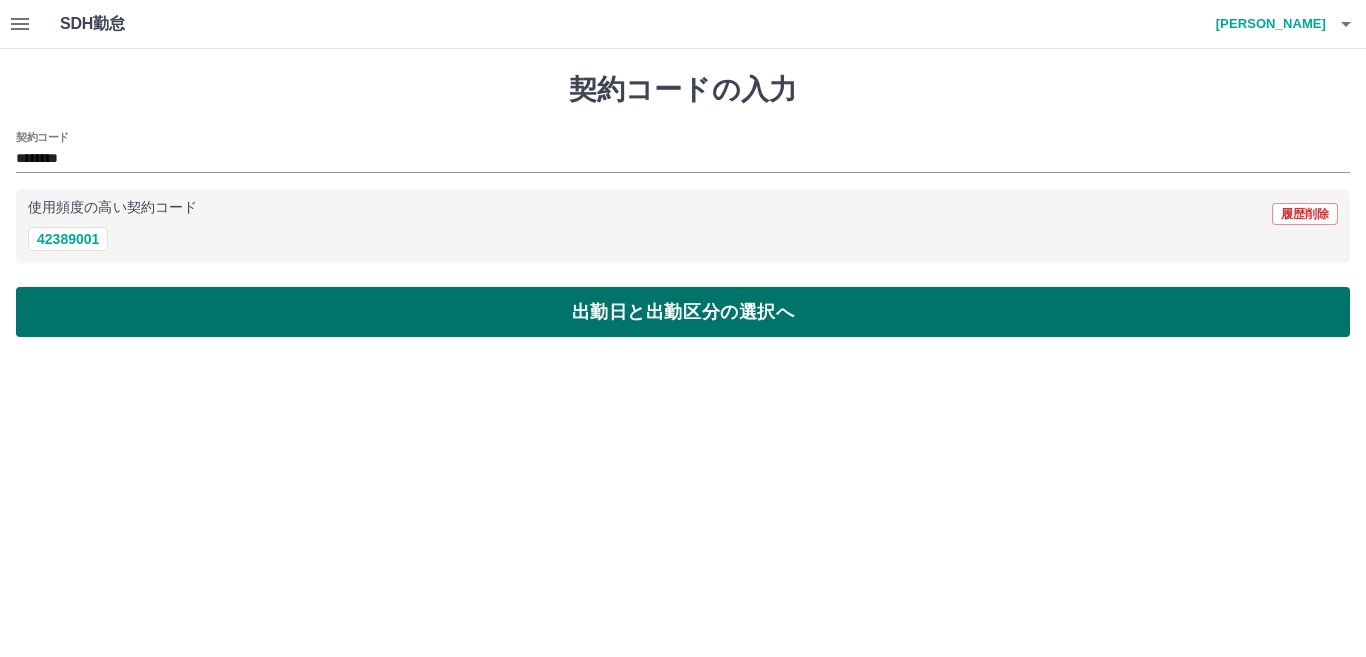 click on "出勤日と出勤区分の選択へ" at bounding box center (683, 312) 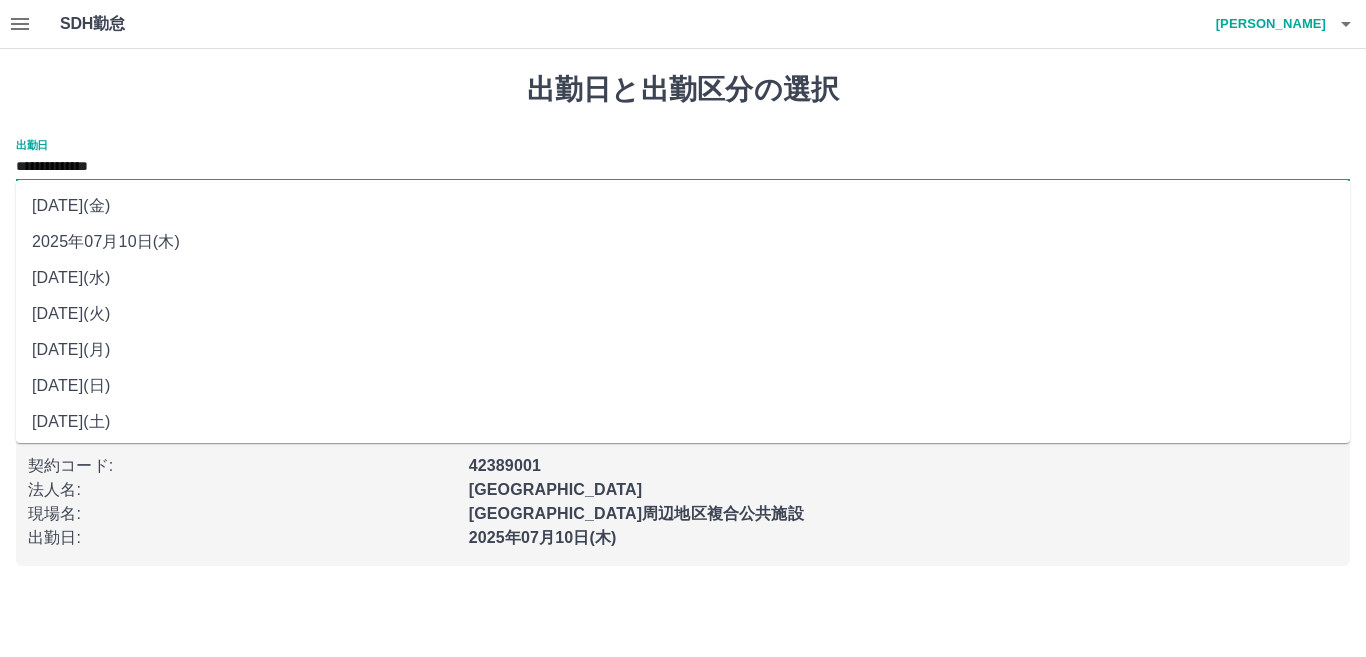 click on "**********" at bounding box center (683, 167) 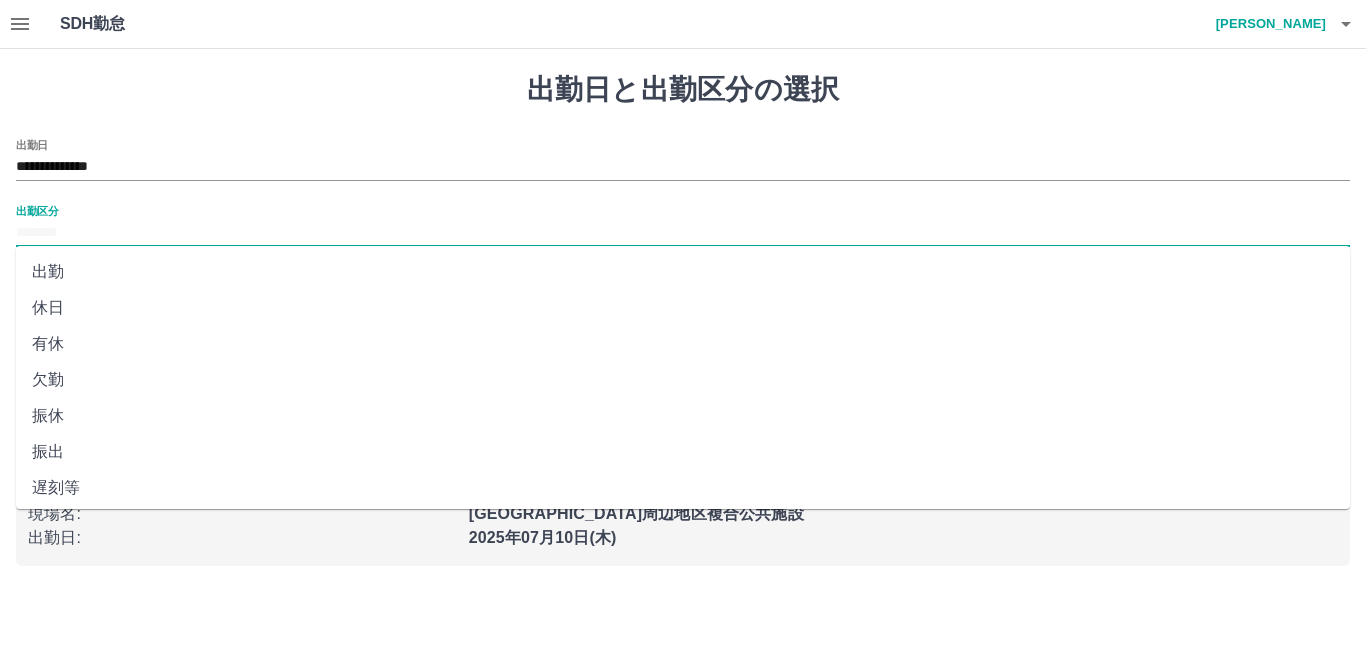click on "出勤区分" at bounding box center (683, 233) 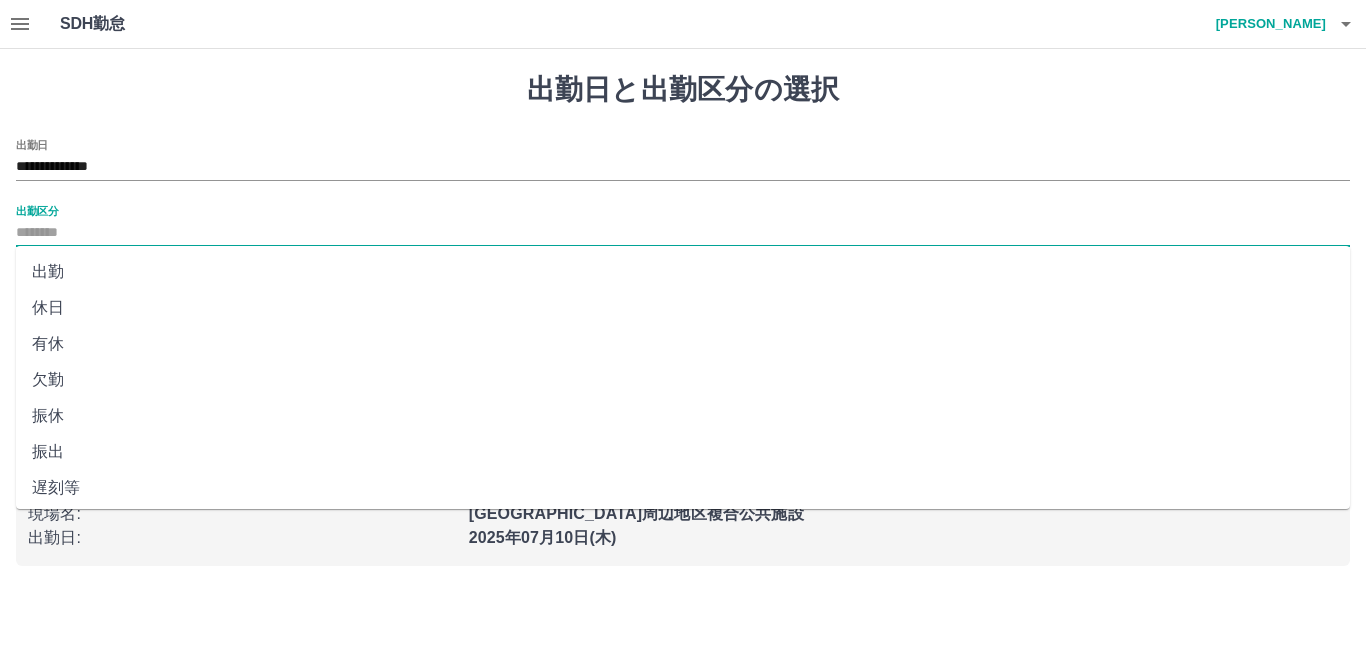 click on "休日" at bounding box center (683, 308) 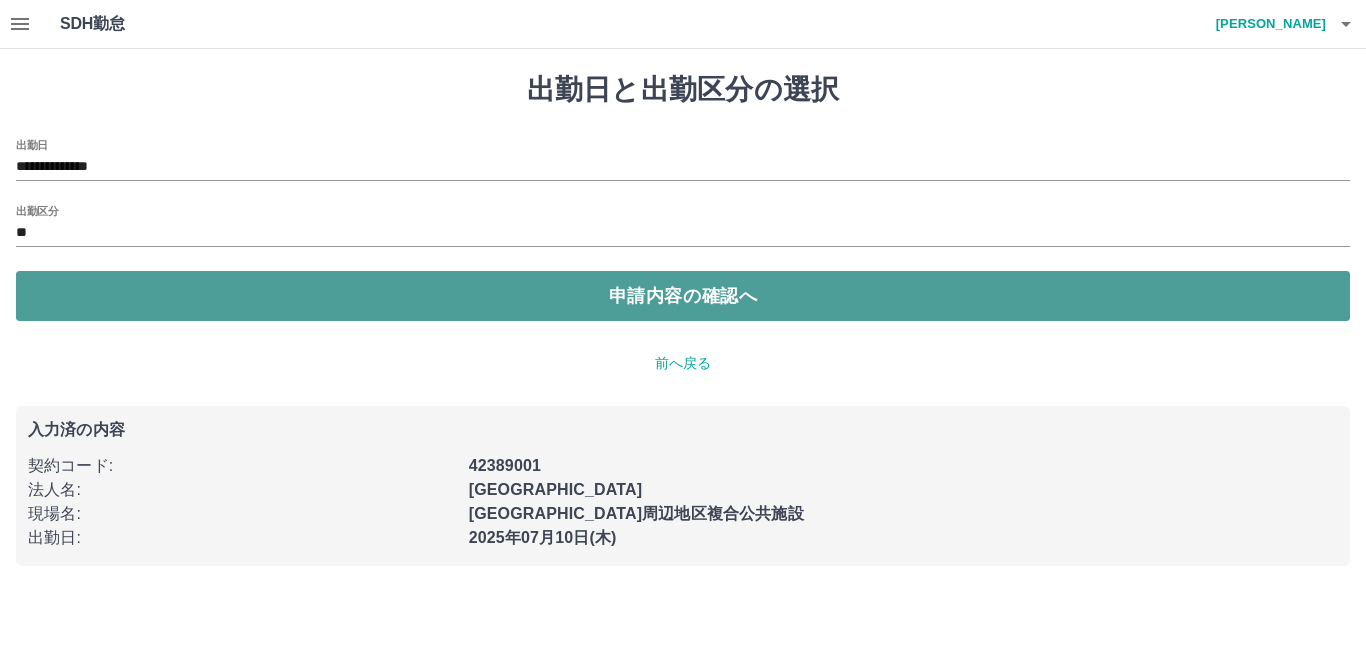 click on "申請内容の確認へ" at bounding box center (683, 296) 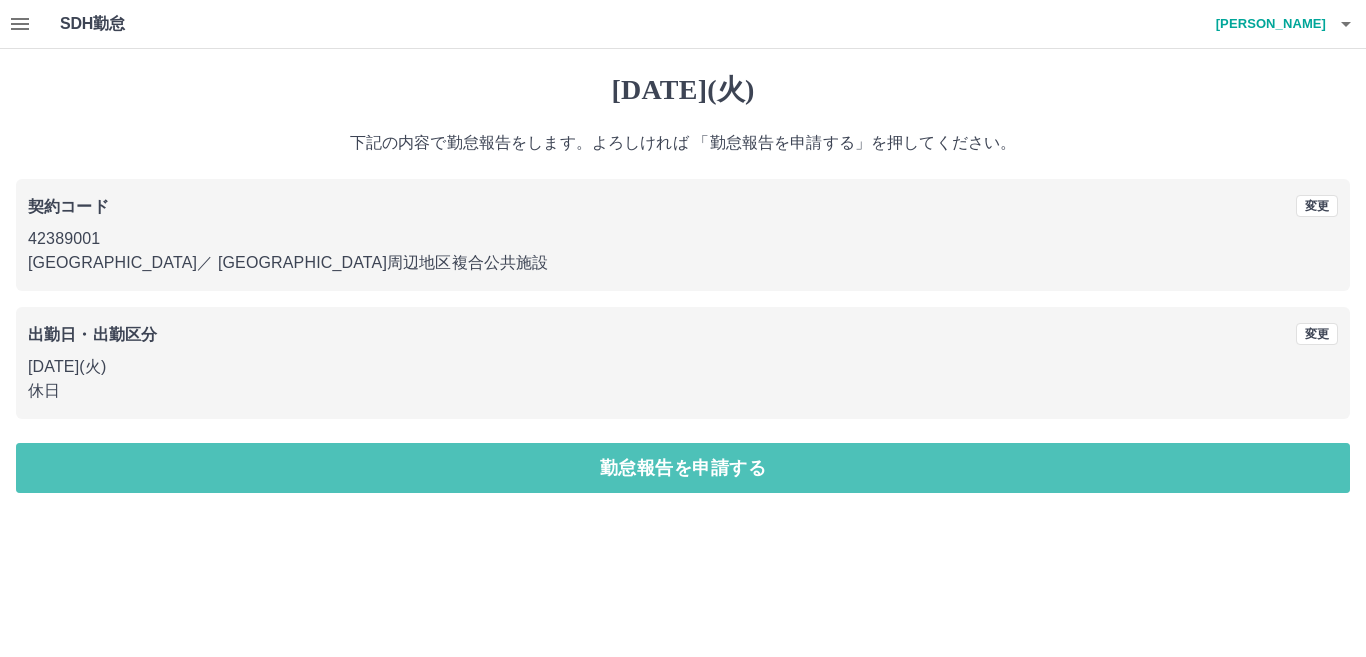 click on "勤怠報告を申請する" at bounding box center (683, 468) 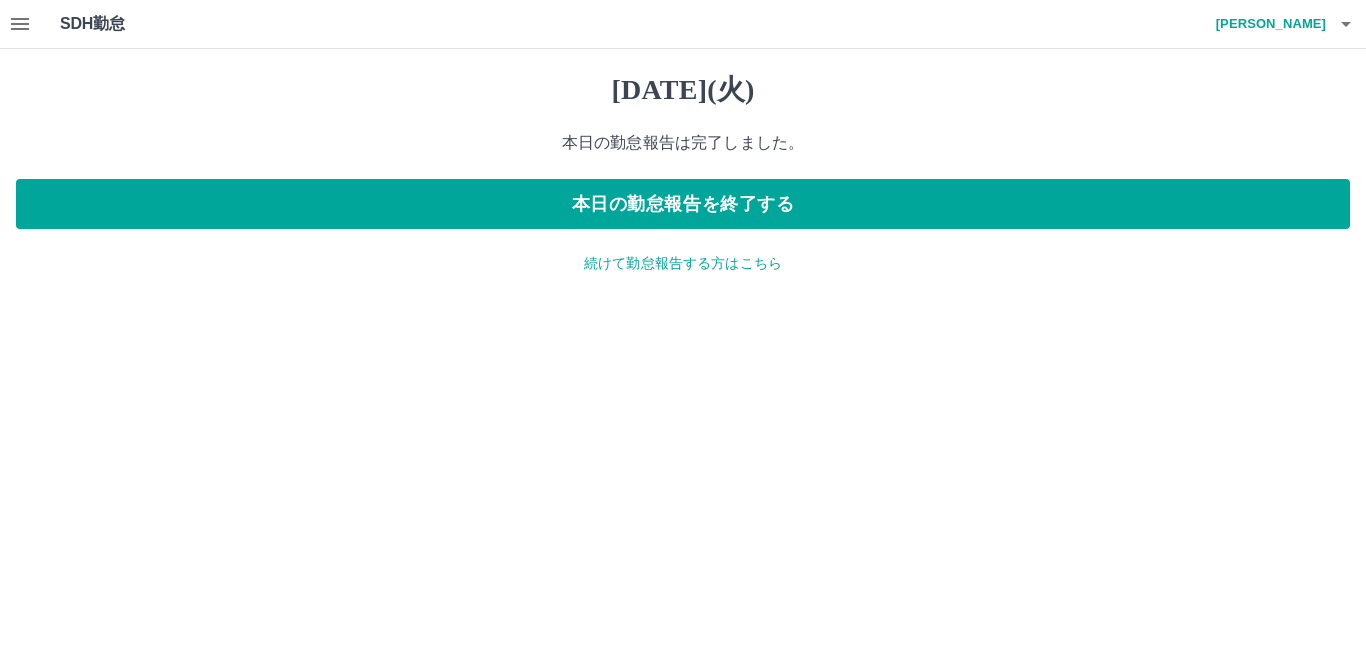click on "続けて勤怠報告する方はこちら" at bounding box center (683, 263) 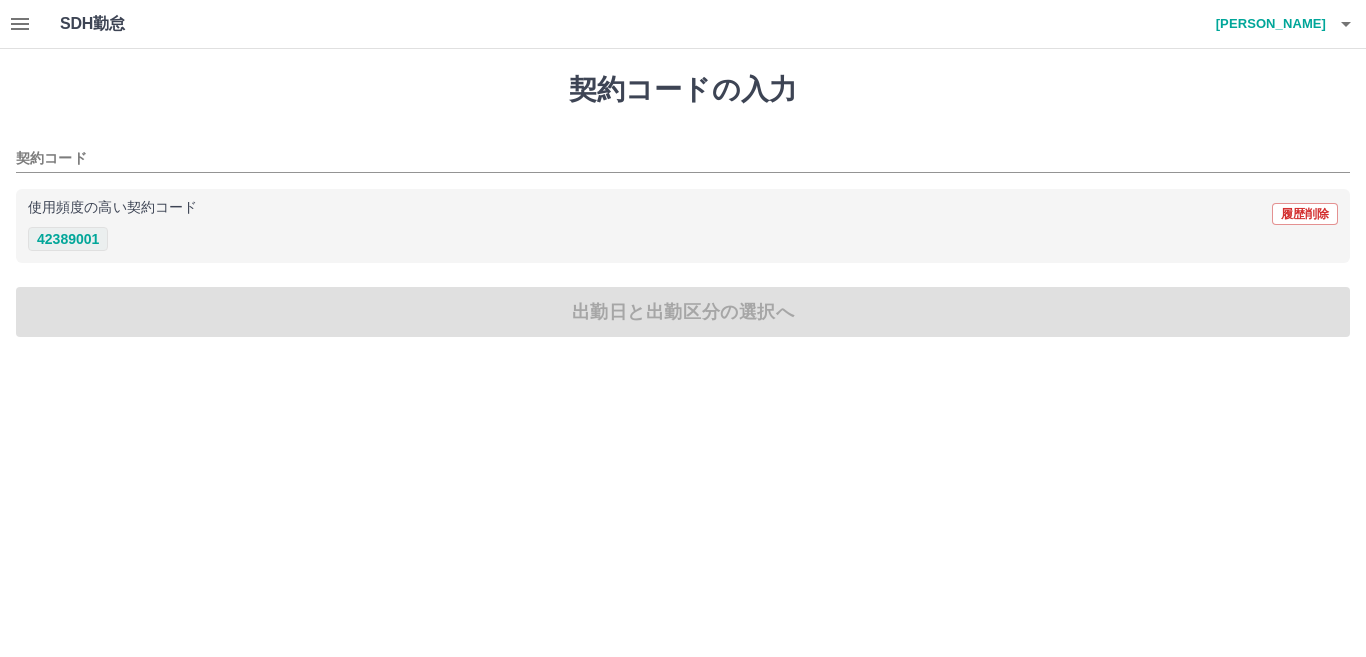click on "42389001" at bounding box center [68, 239] 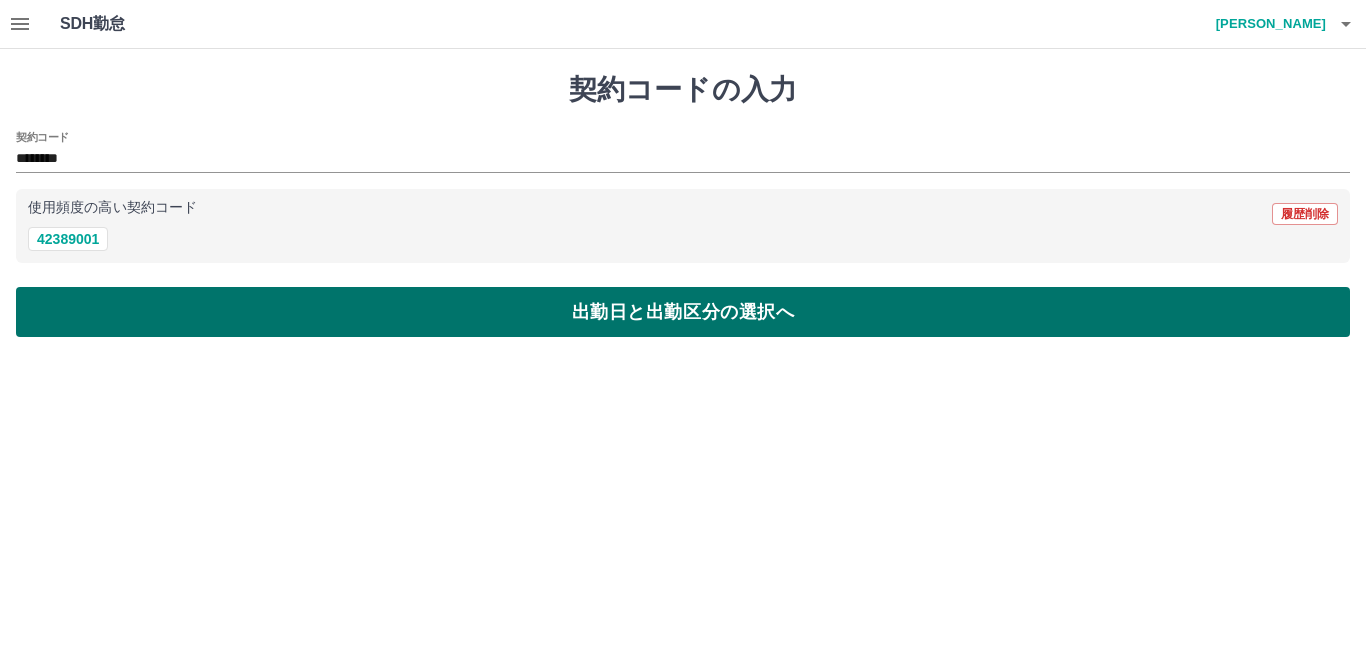 click on "出勤日と出勤区分の選択へ" at bounding box center [683, 312] 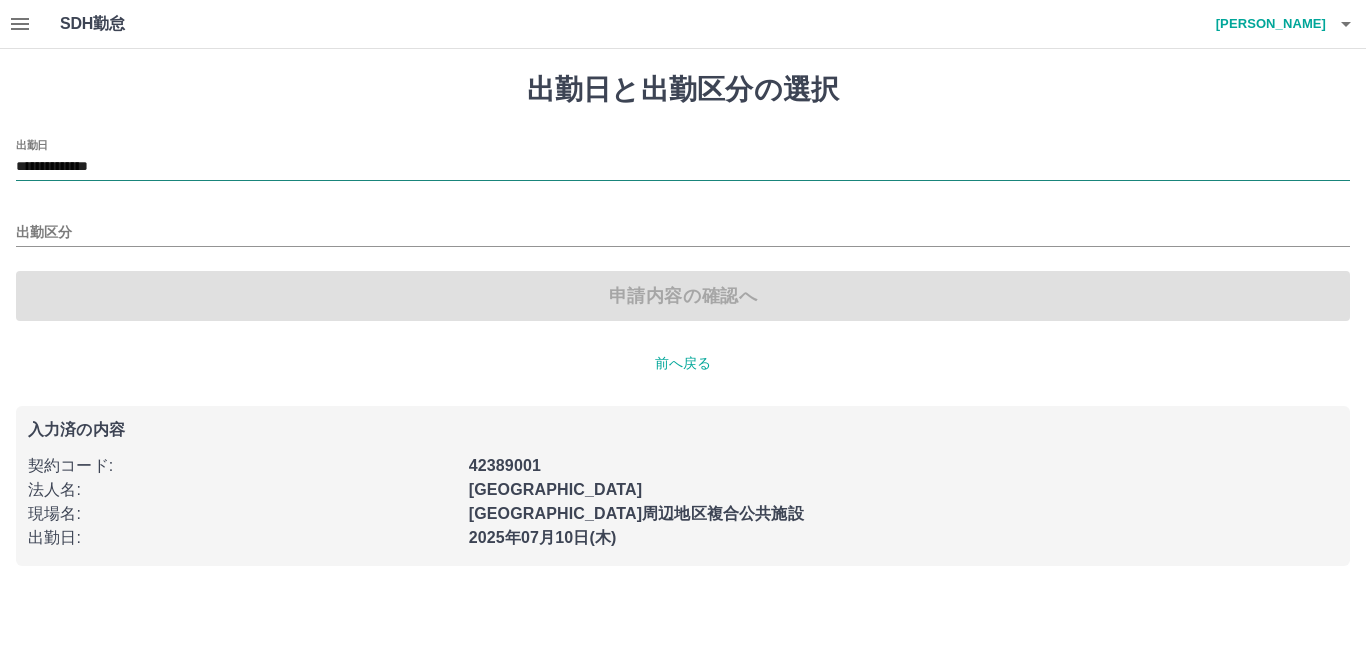 click on "**********" at bounding box center [683, 167] 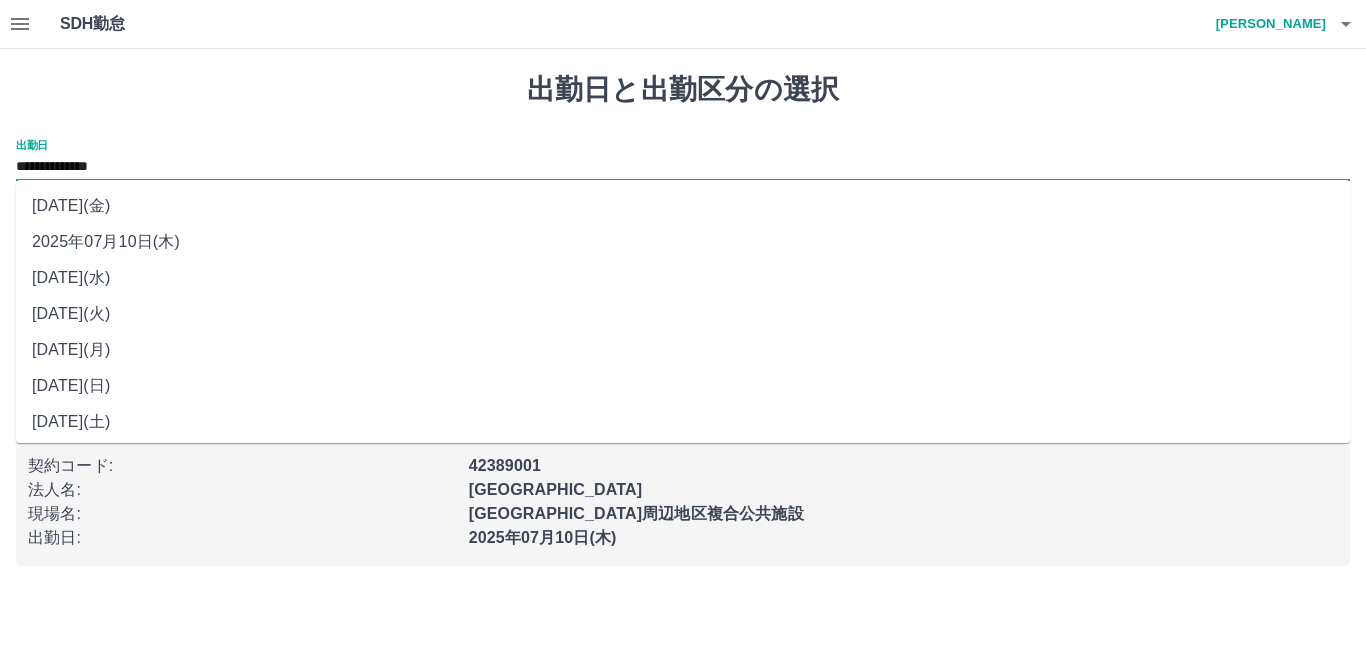 click on "2025年07月09日(水)" at bounding box center [683, 278] 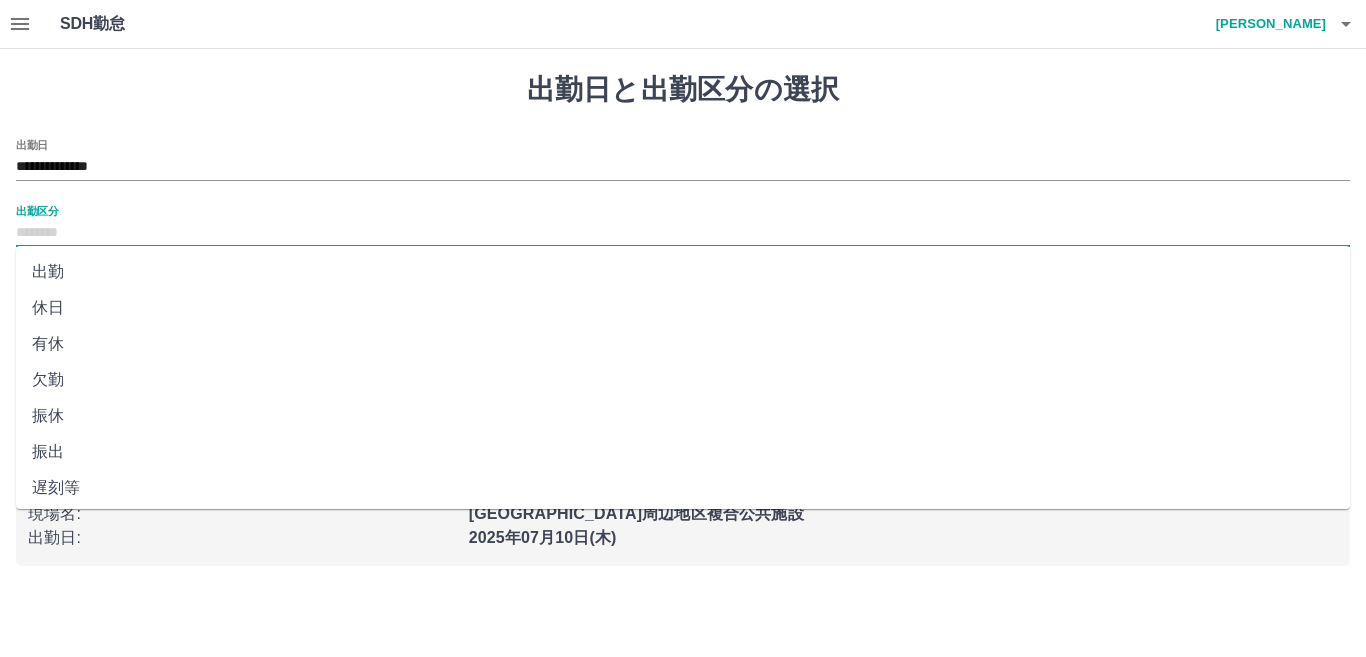click on "出勤区分" at bounding box center [683, 233] 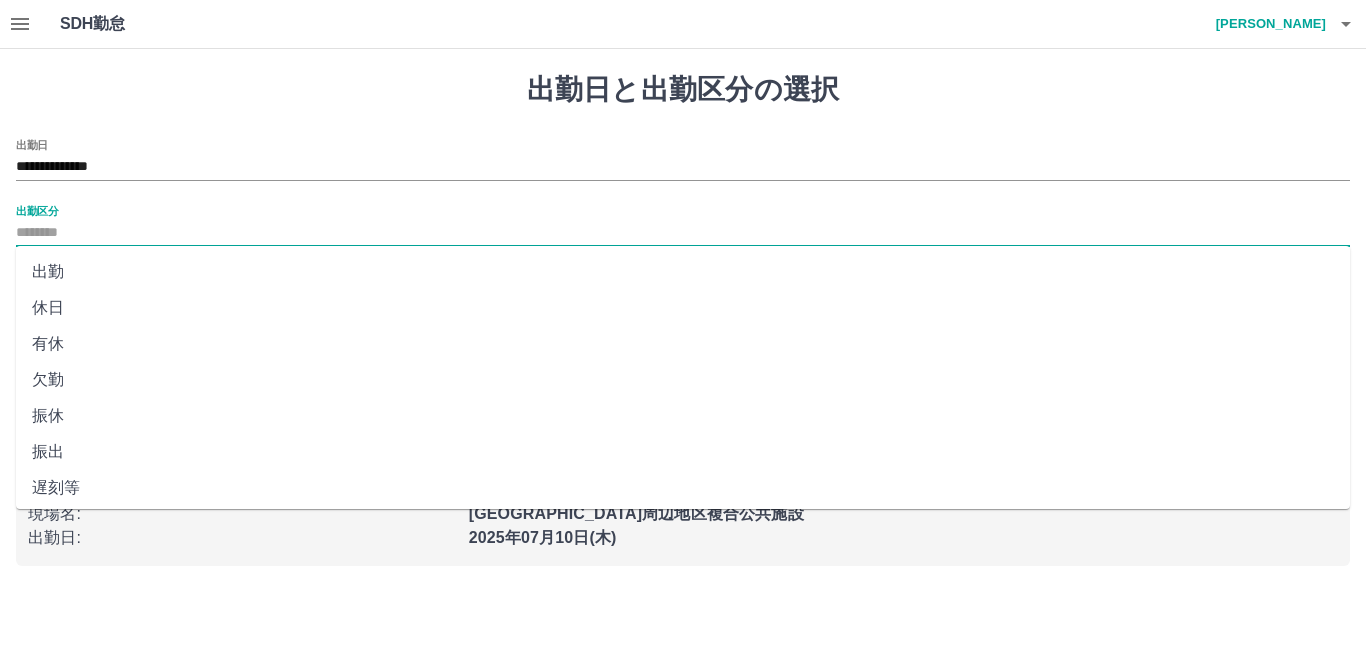 click on "休日" at bounding box center [683, 308] 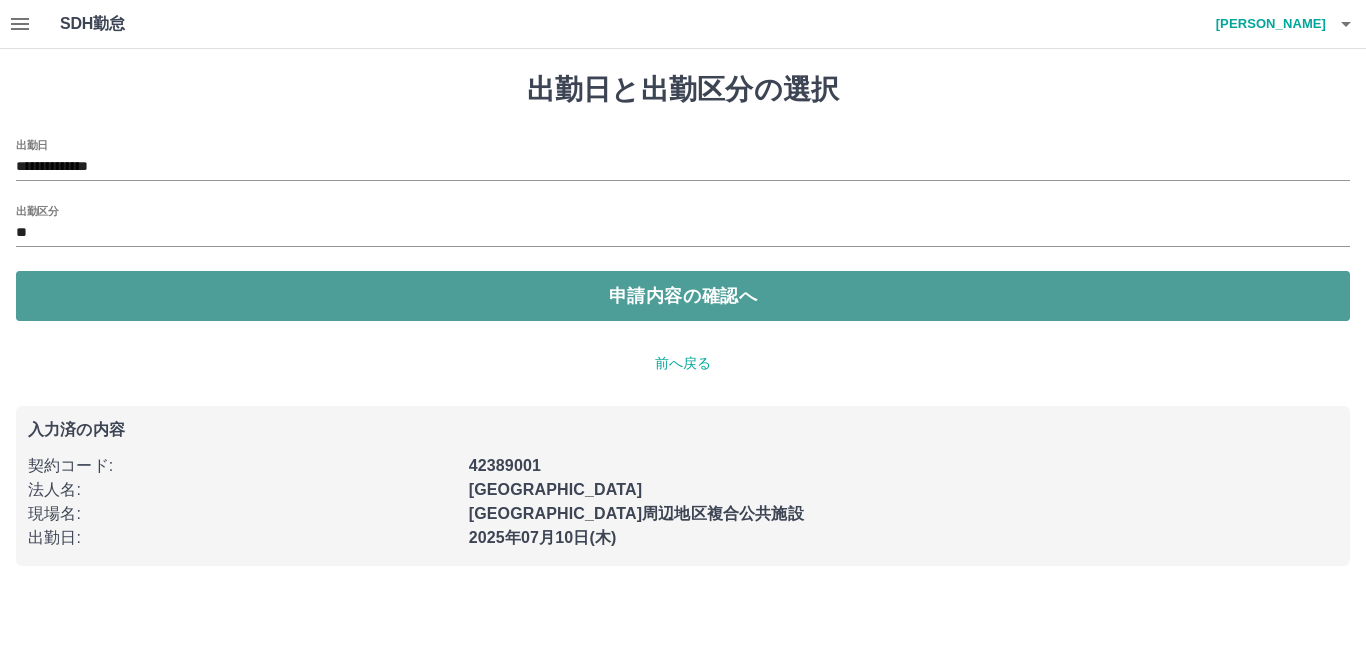click on "申請内容の確認へ" at bounding box center [683, 296] 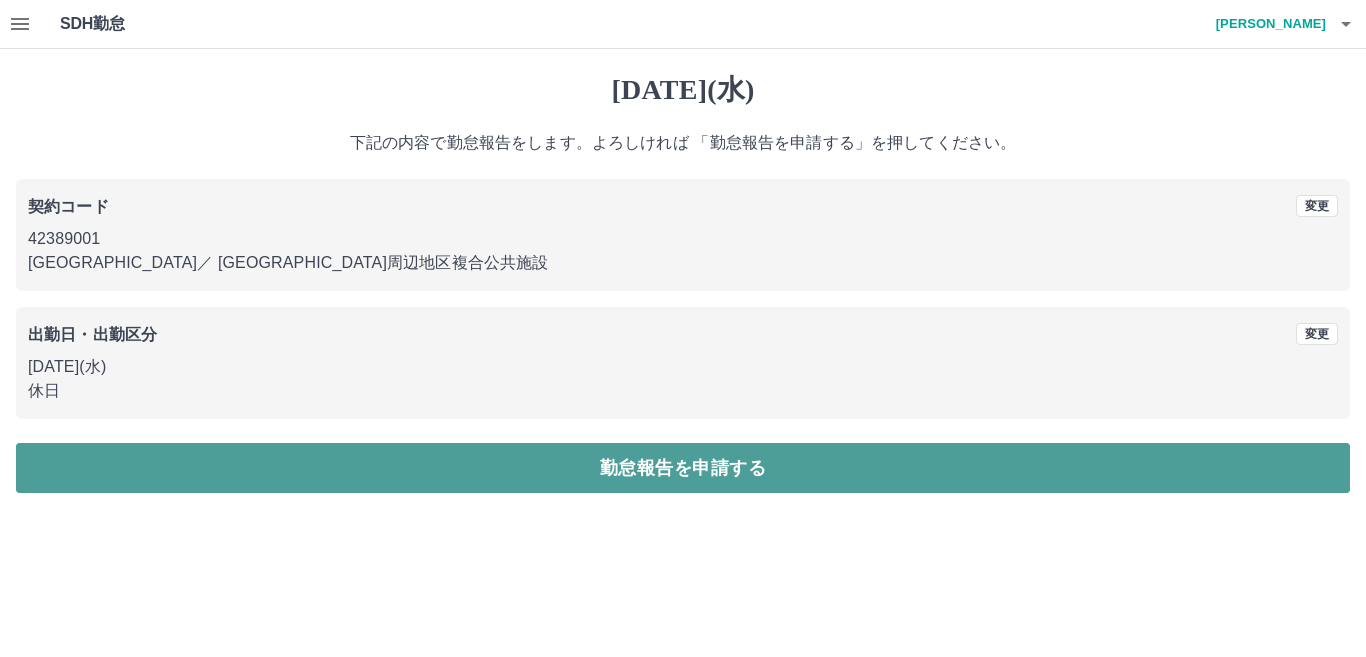 drag, startPoint x: 623, startPoint y: 470, endPoint x: 606, endPoint y: 421, distance: 51.86521 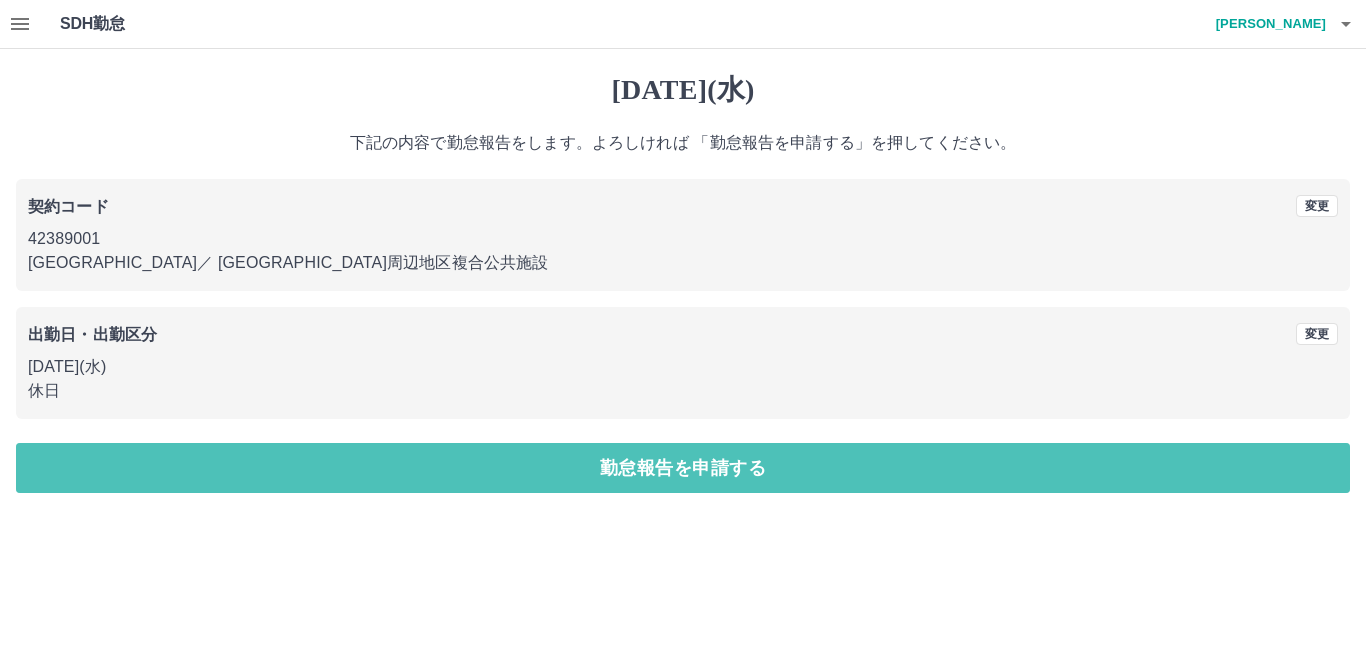 click on "勤怠報告を申請する" at bounding box center (683, 468) 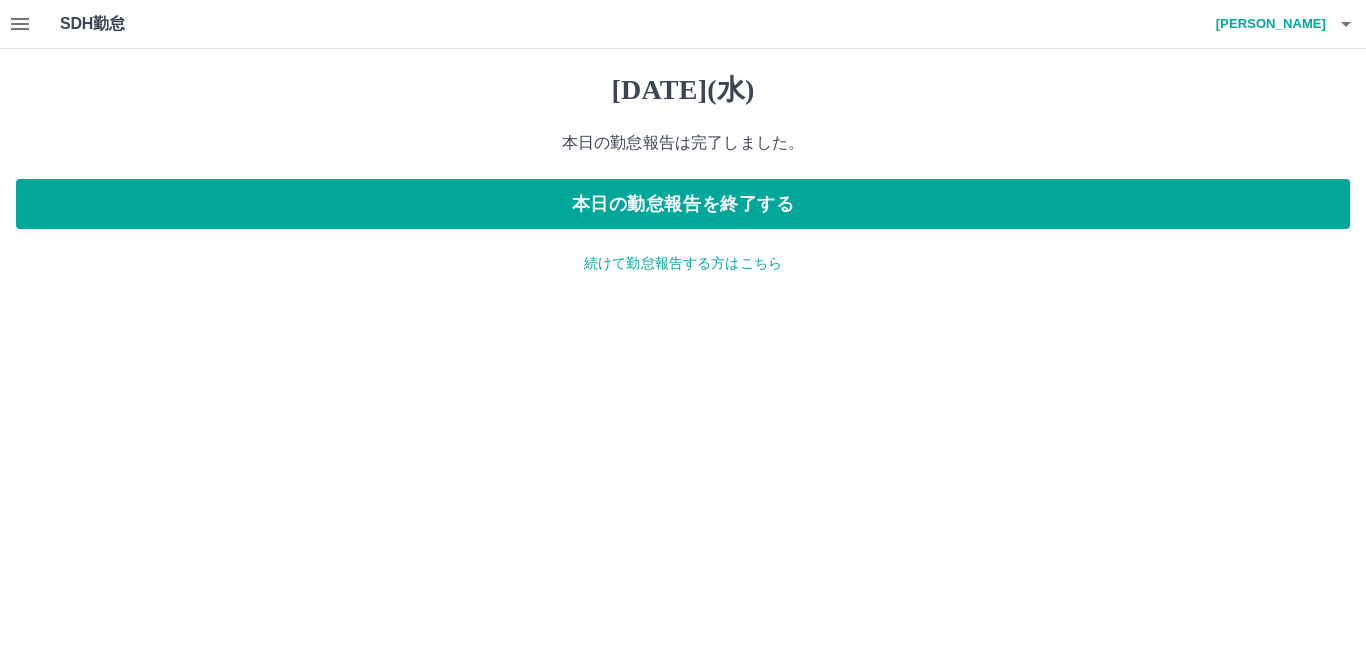 click on "続けて勤怠報告する方はこちら" at bounding box center [683, 263] 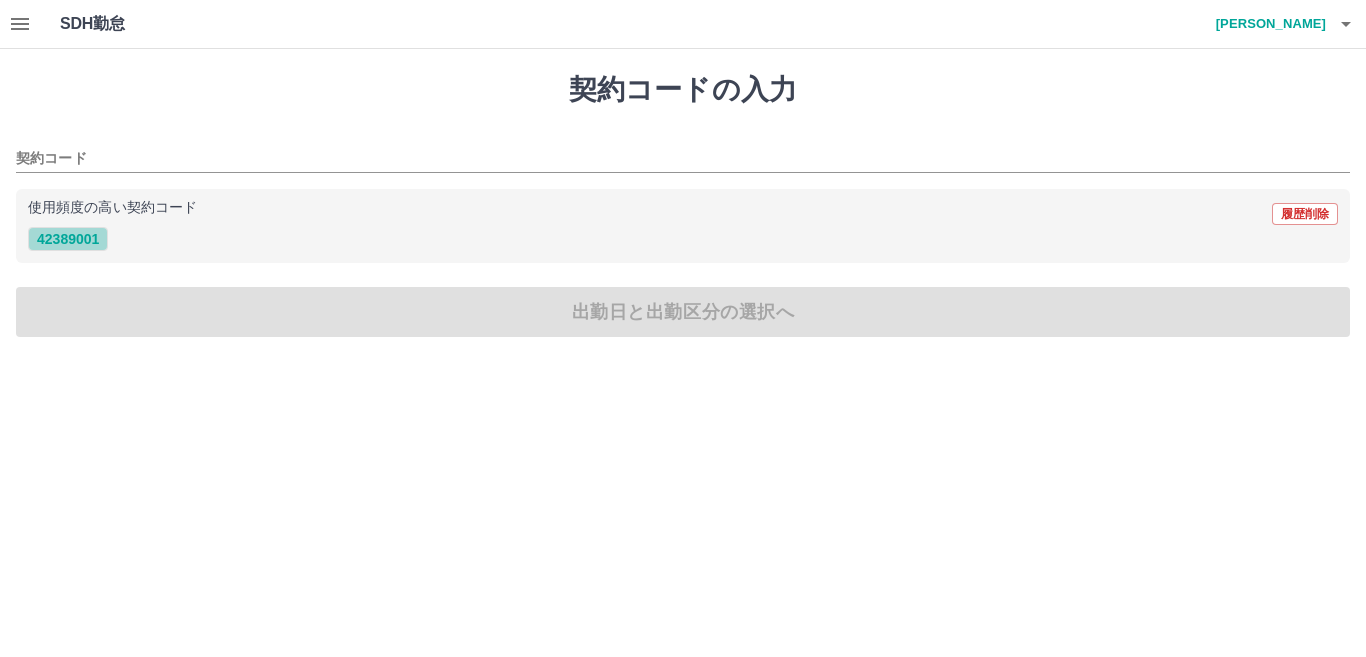 click on "42389001" at bounding box center [68, 239] 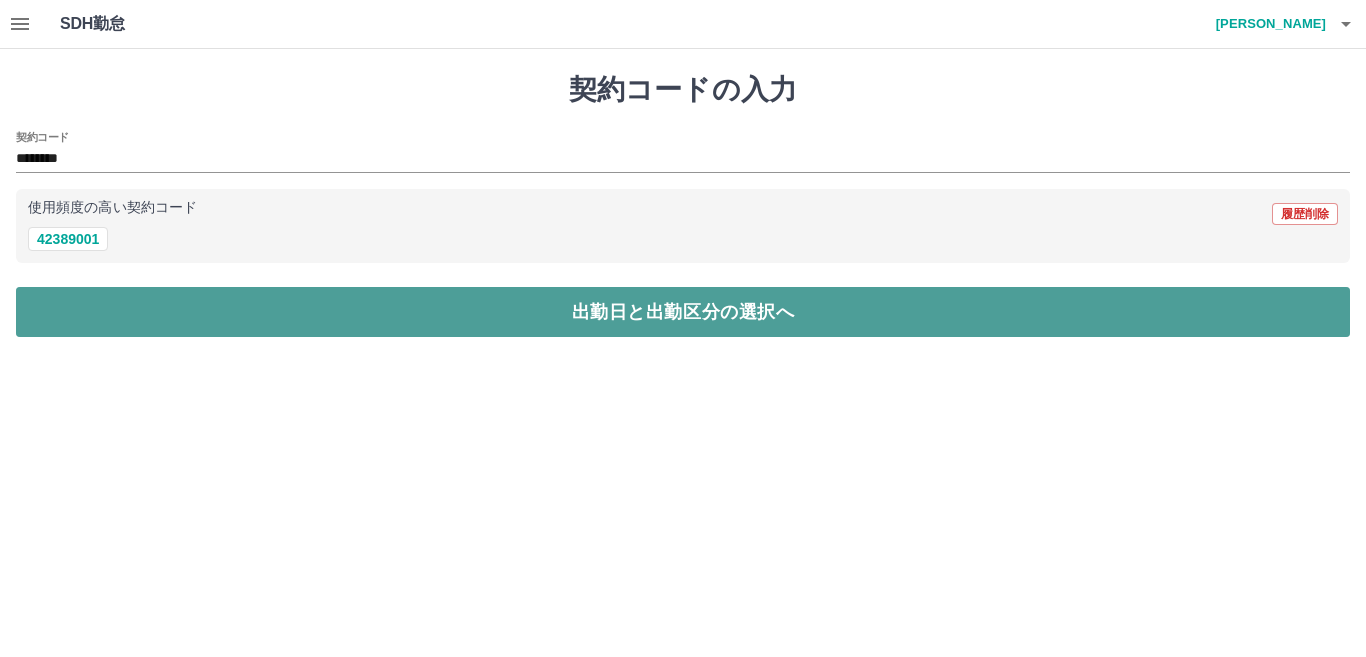 click on "出勤日と出勤区分の選択へ" at bounding box center [683, 312] 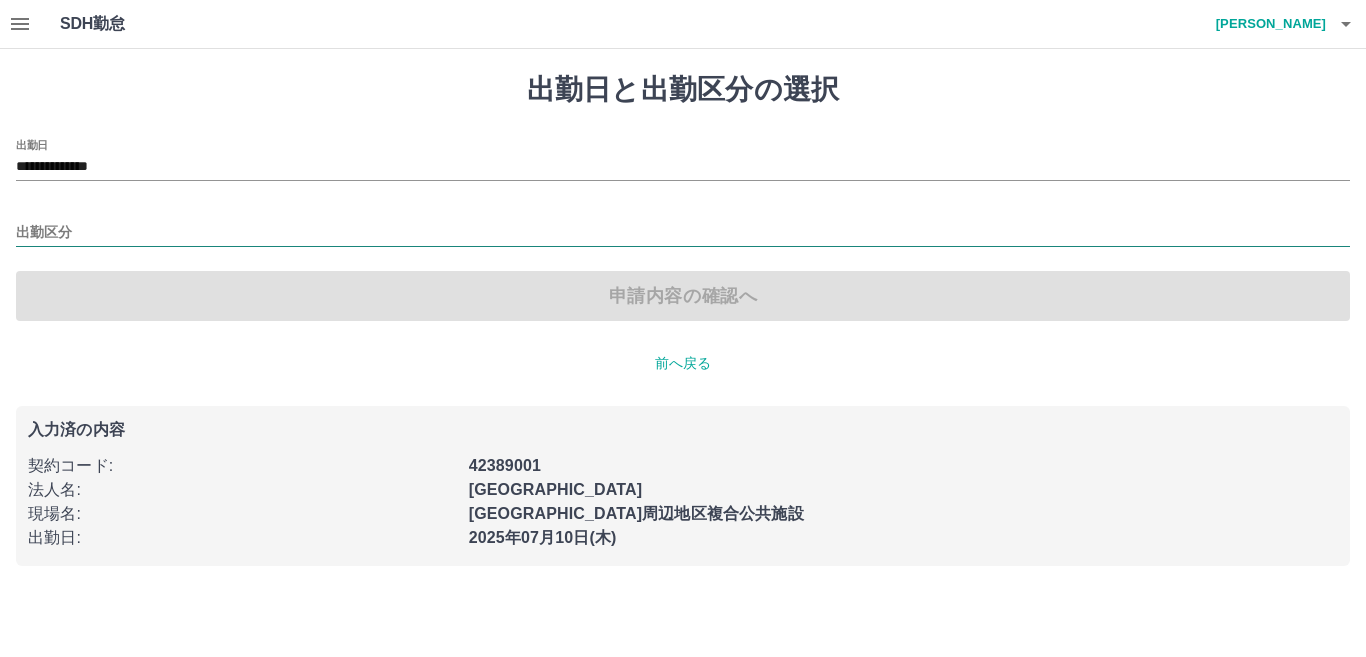 click on "出勤区分" at bounding box center [683, 233] 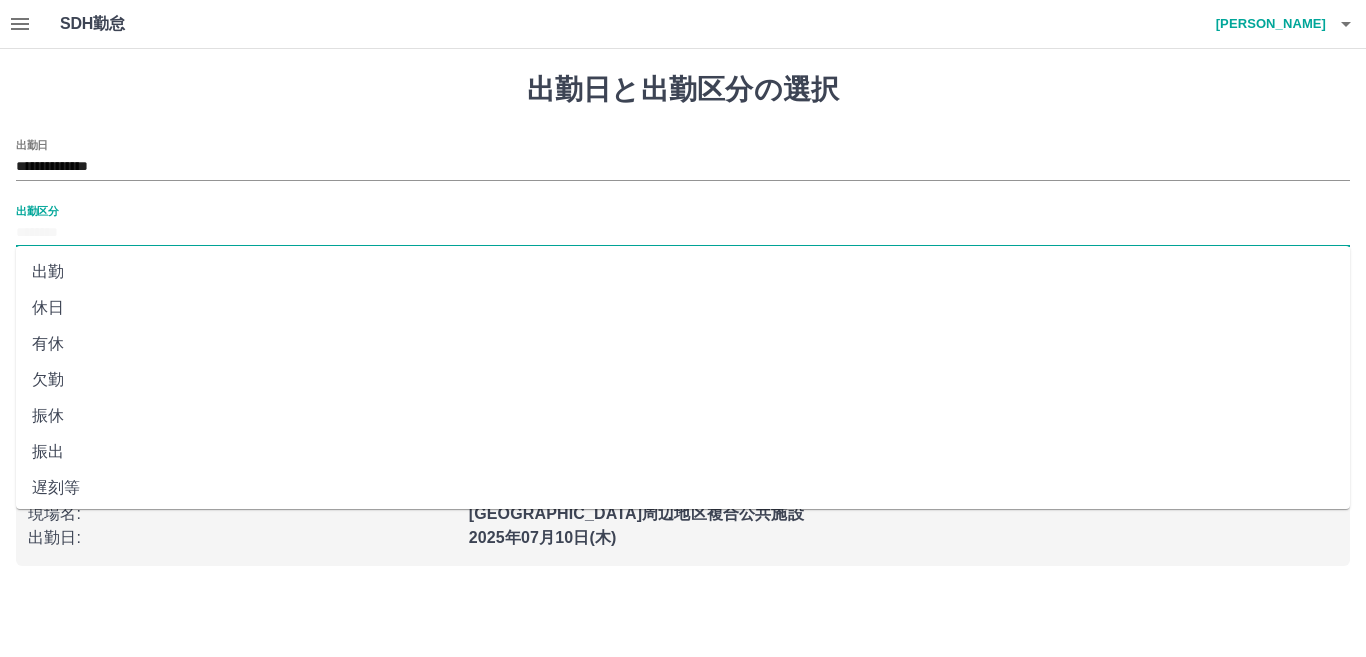 click on "出勤" at bounding box center (683, 272) 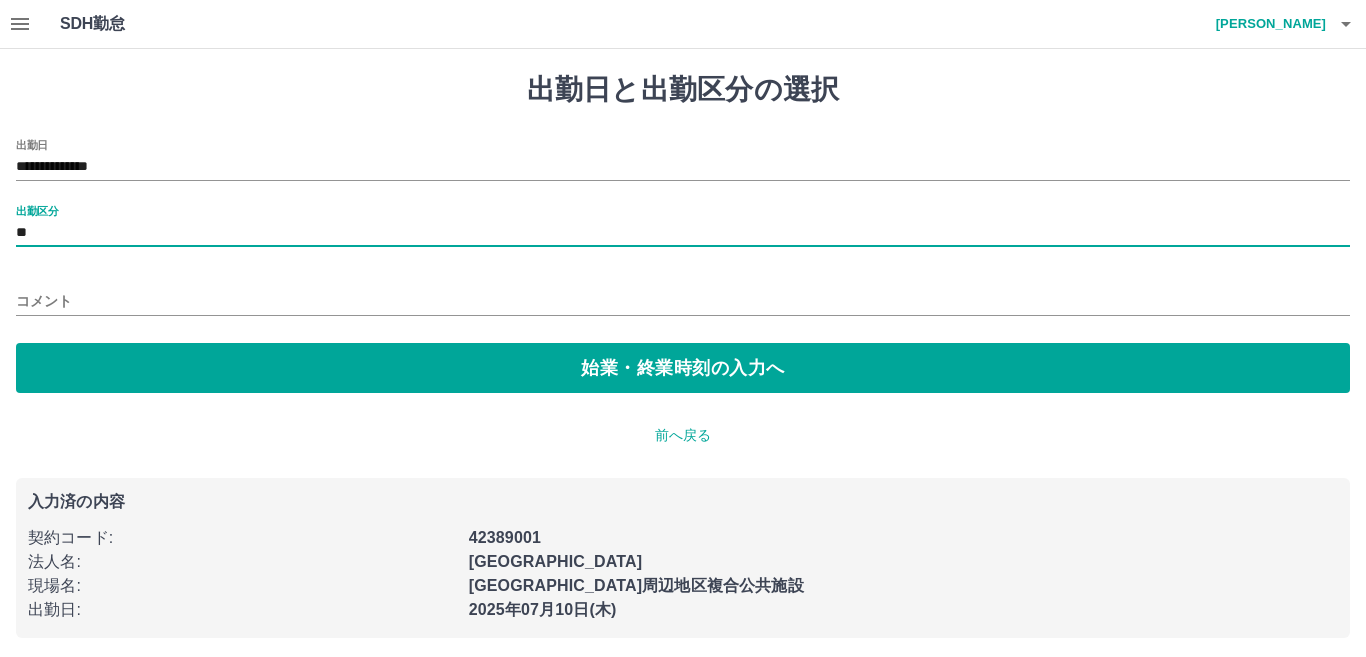 type on "**" 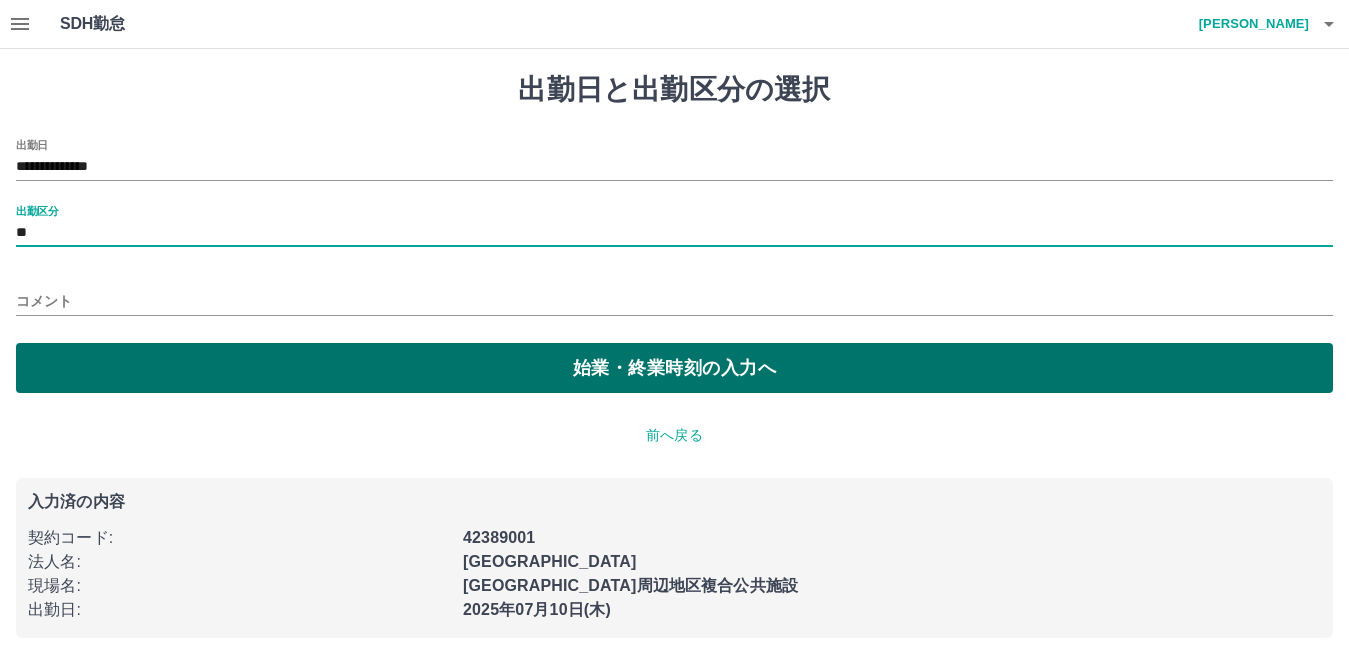 click on "始業・終業時刻の入力へ" at bounding box center (674, 368) 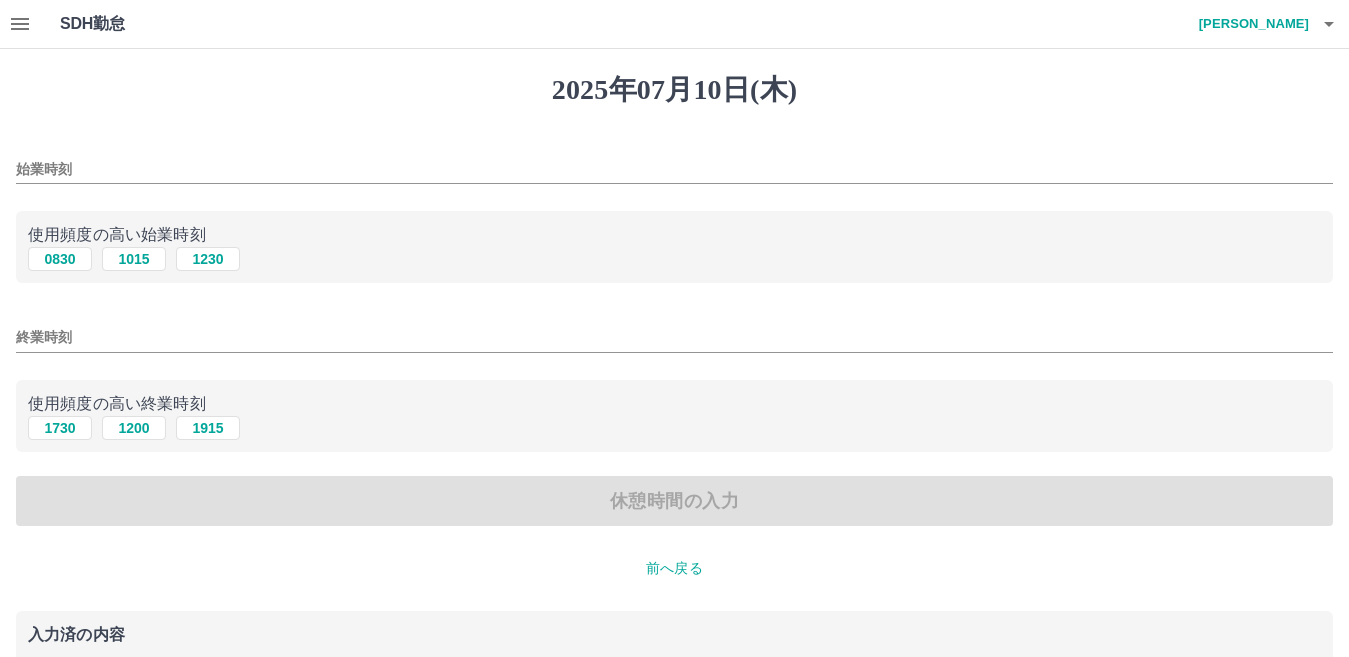 click on "使用頻度の高い始業時刻" at bounding box center (674, 235) 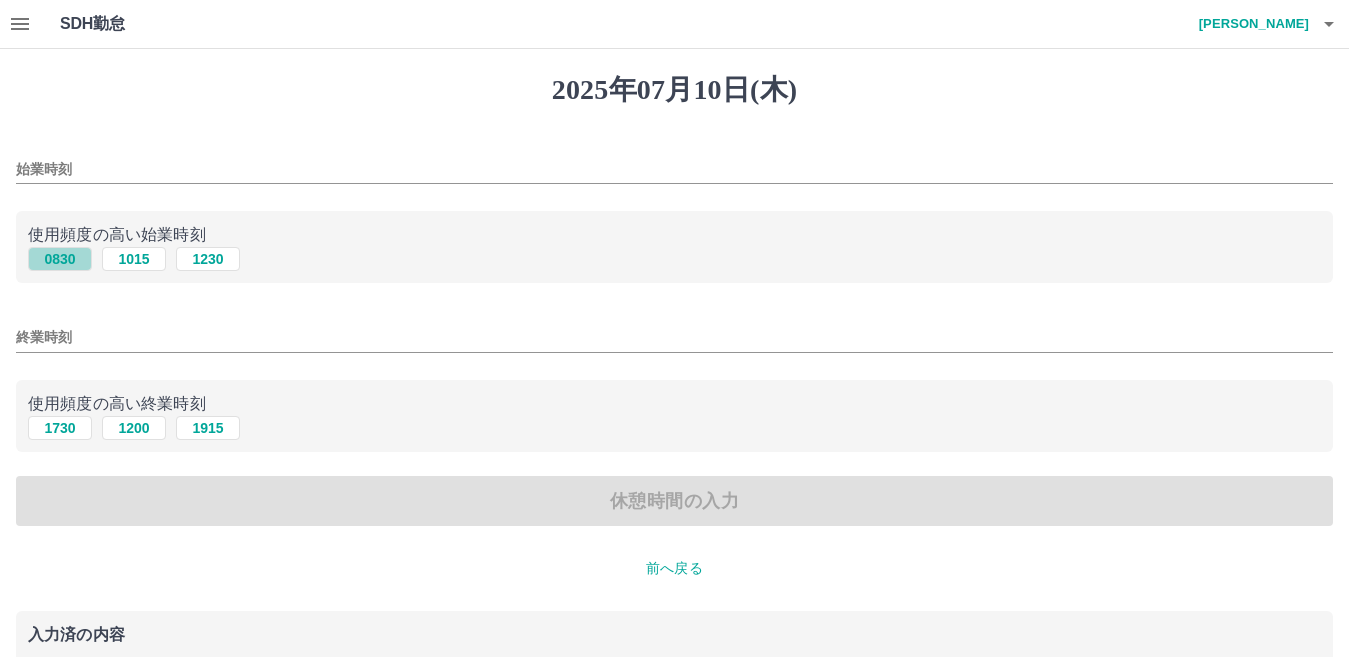 click on "0830" at bounding box center [60, 259] 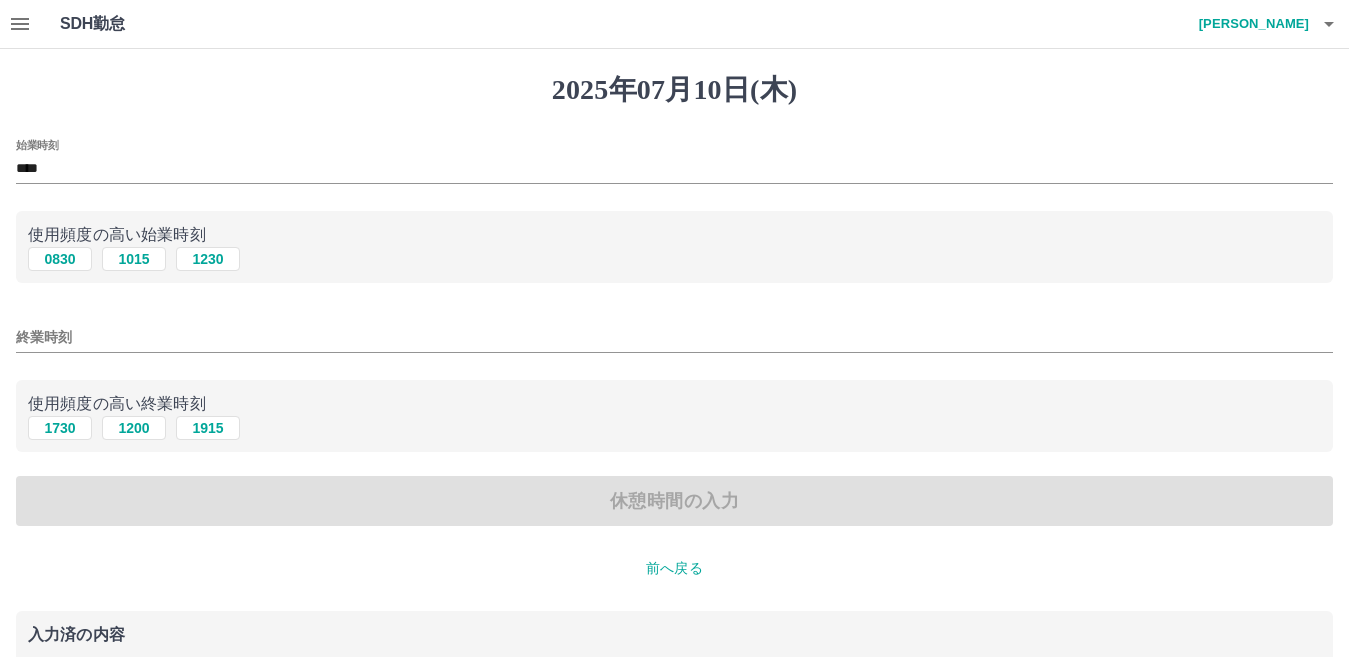 click on "終業時刻" at bounding box center [674, 337] 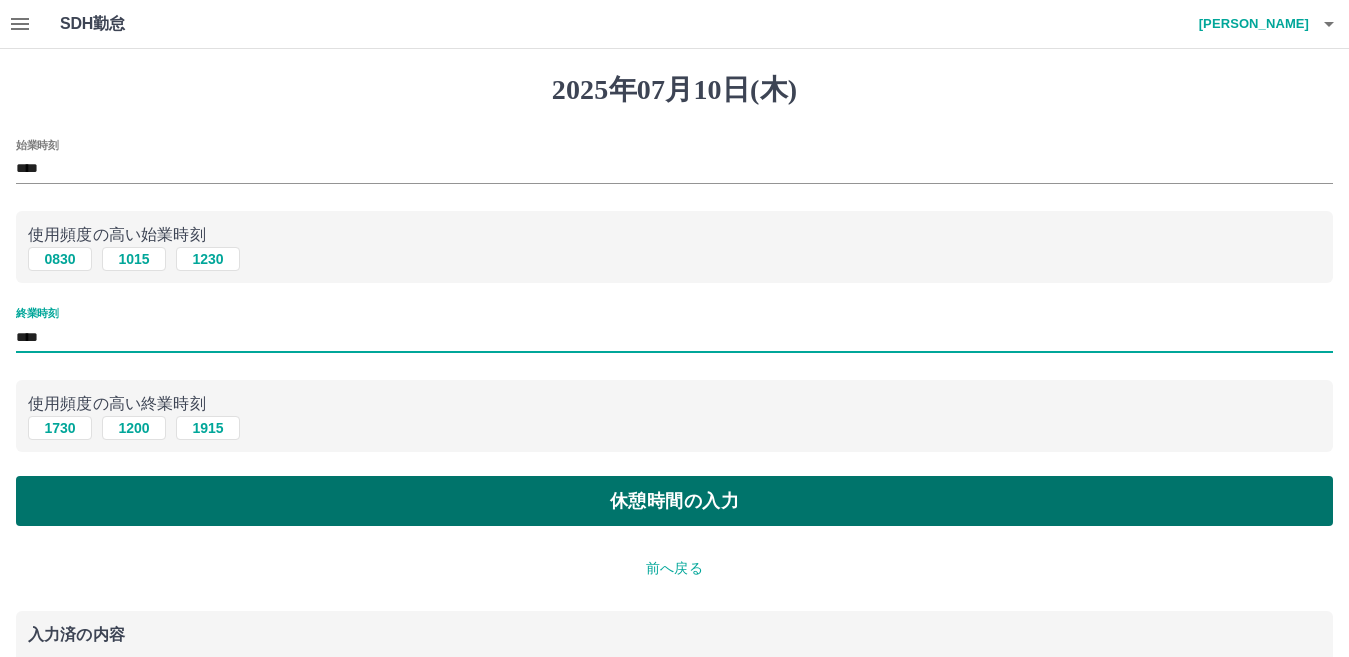 type on "****" 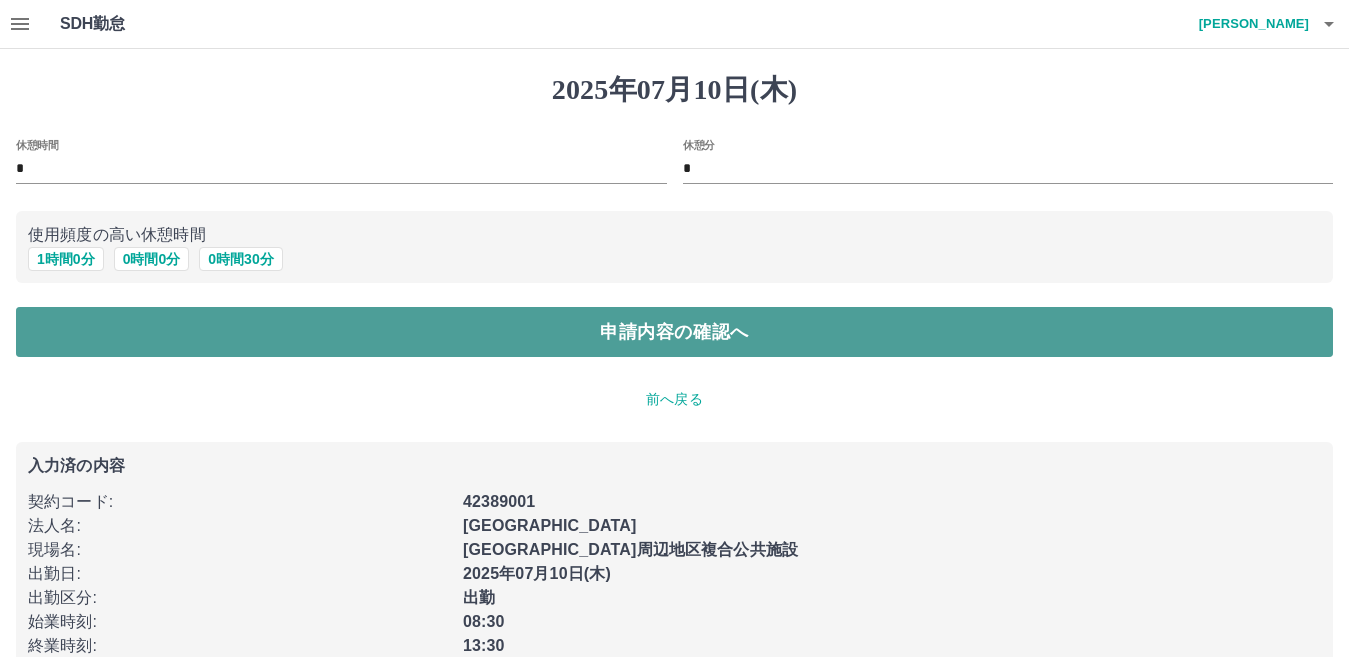 click on "申請内容の確認へ" at bounding box center [674, 332] 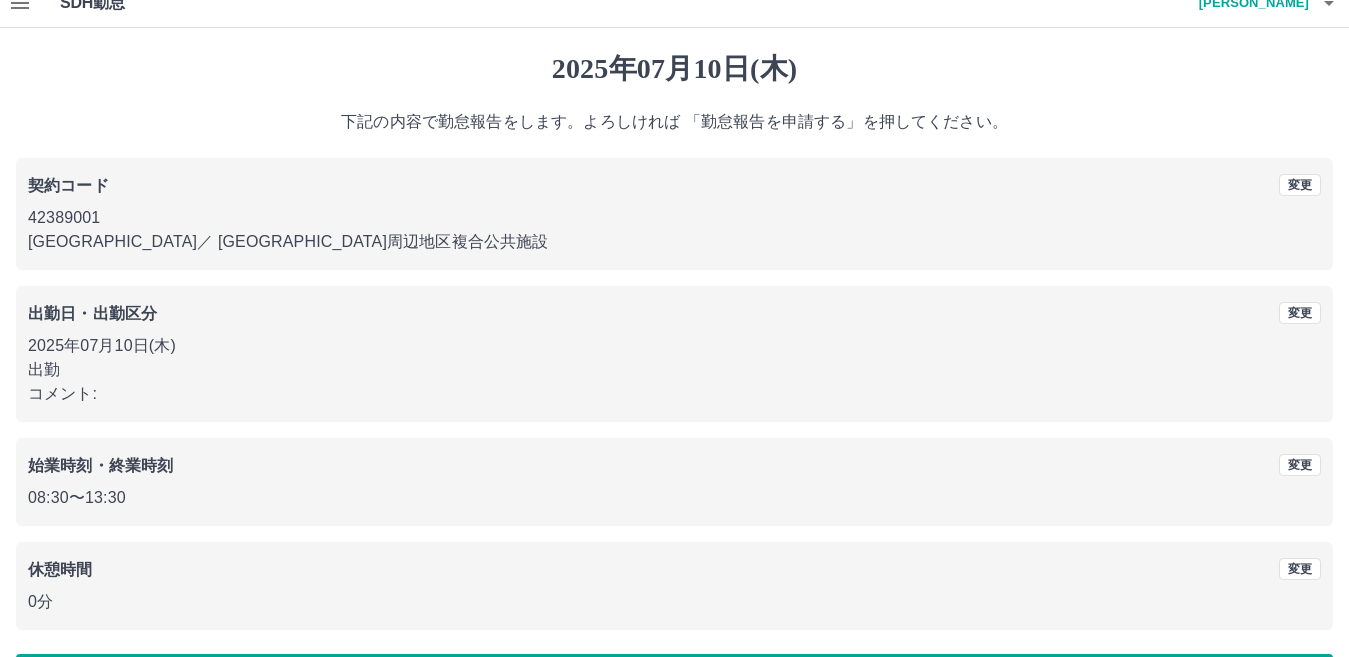 scroll, scrollTop: 91, scrollLeft: 0, axis: vertical 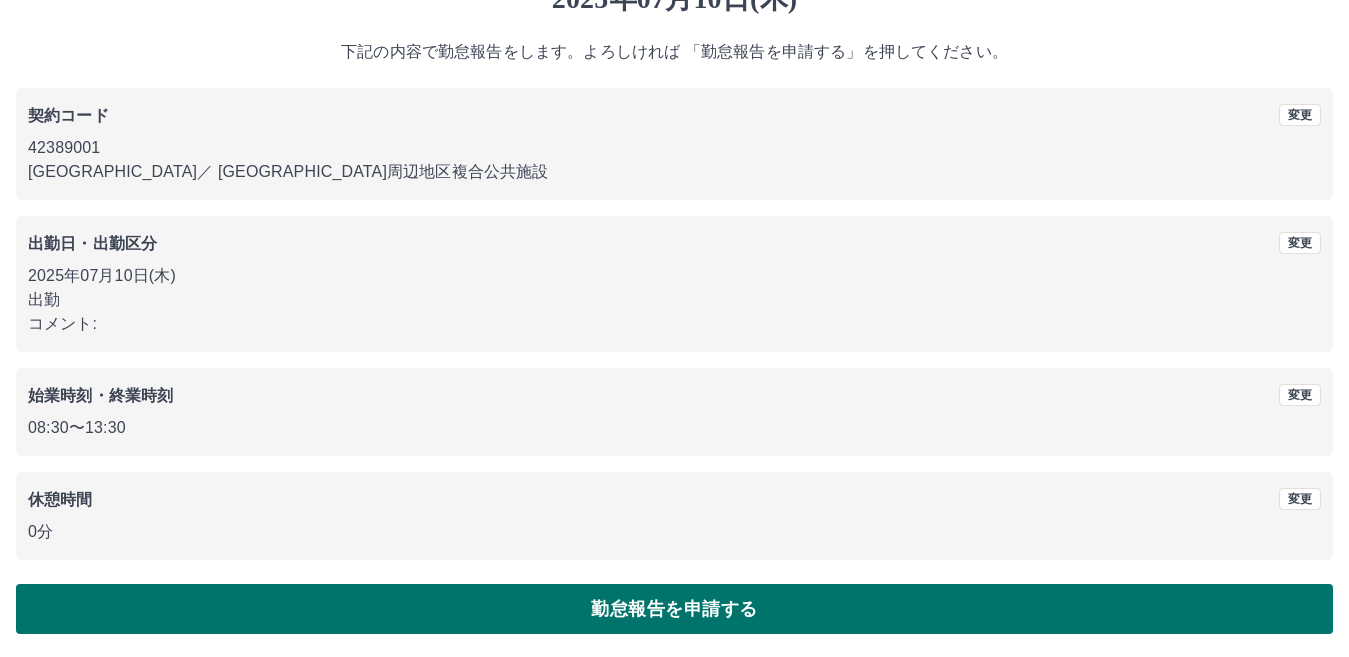 click on "勤怠報告を申請する" at bounding box center (674, 609) 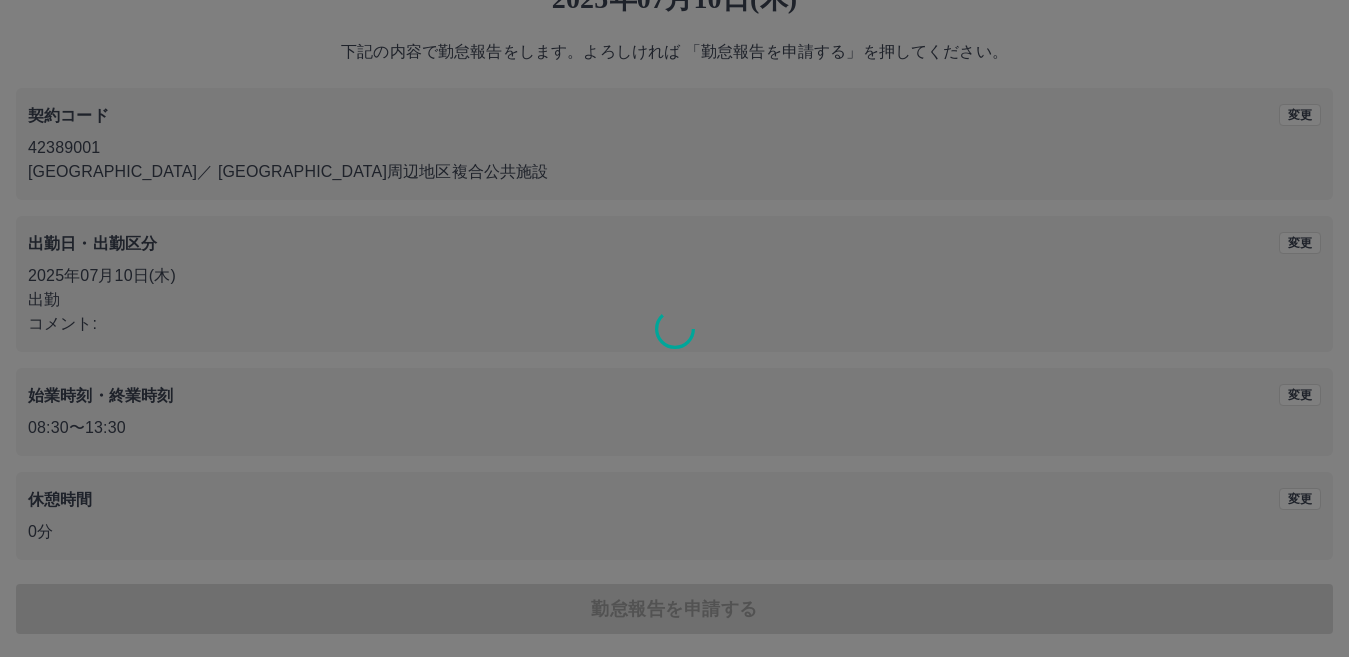 scroll, scrollTop: 0, scrollLeft: 0, axis: both 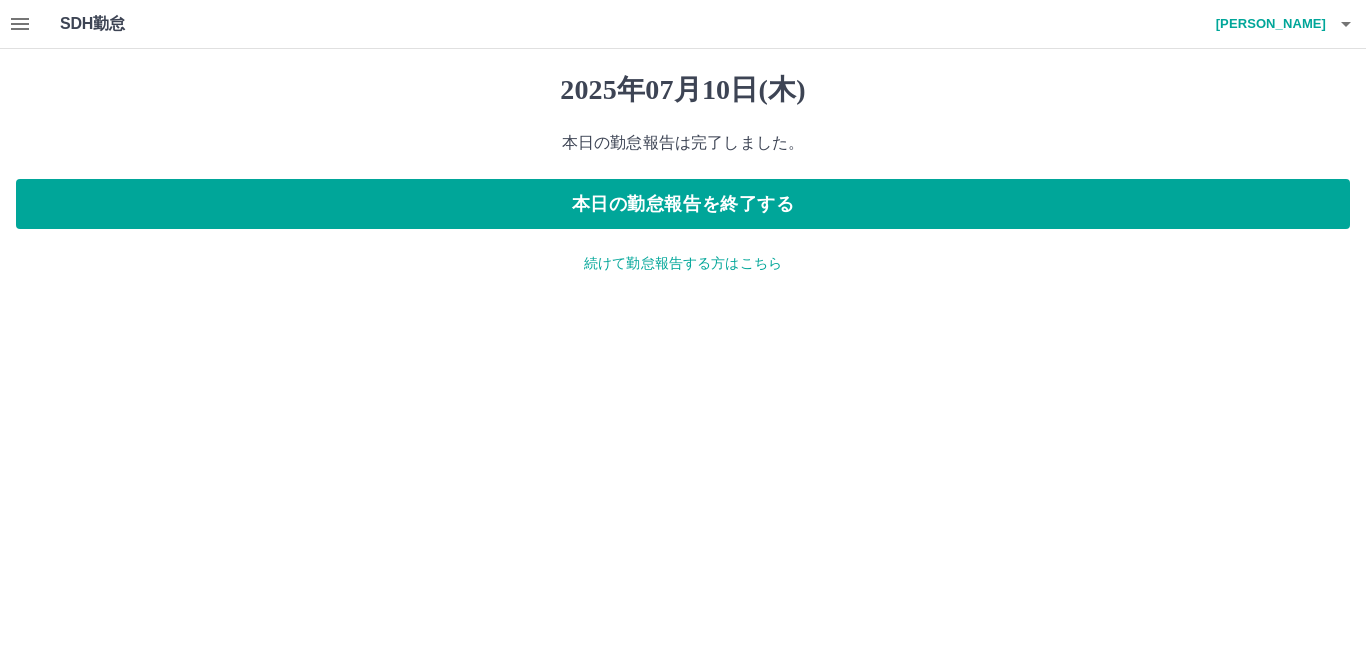 click on "続けて勤怠報告する方はこちら" at bounding box center [683, 263] 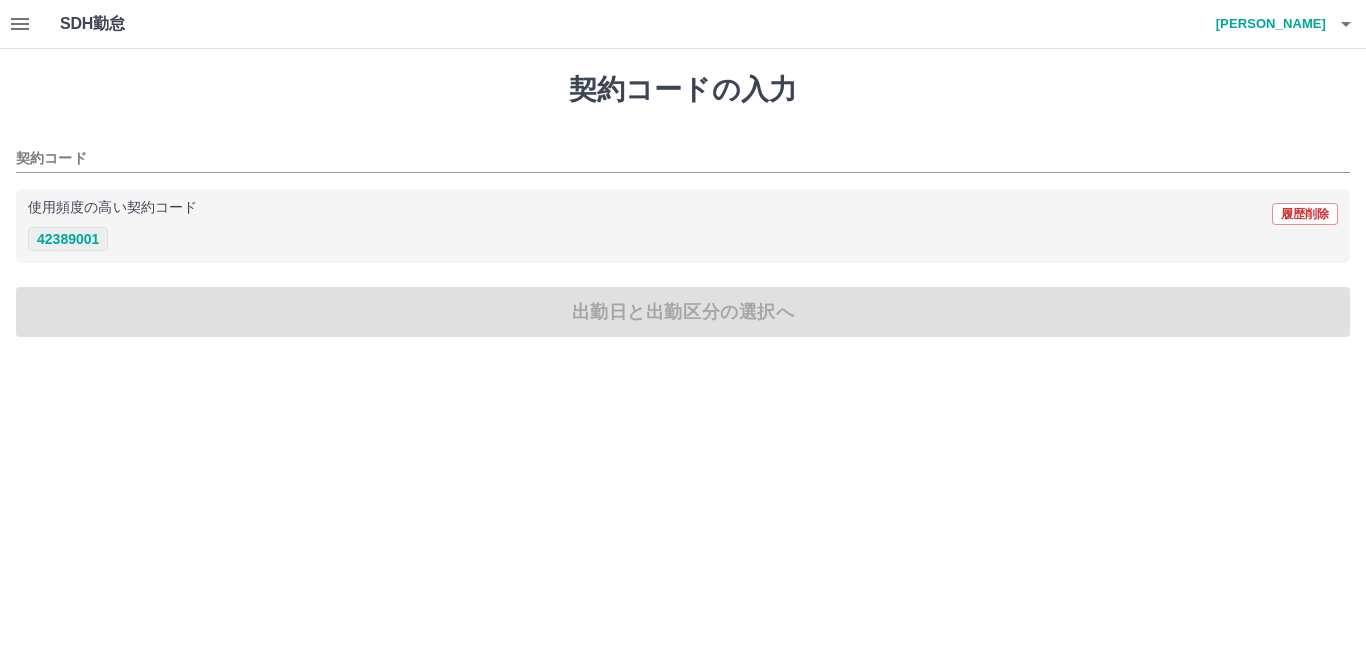 click on "42389001" at bounding box center (68, 239) 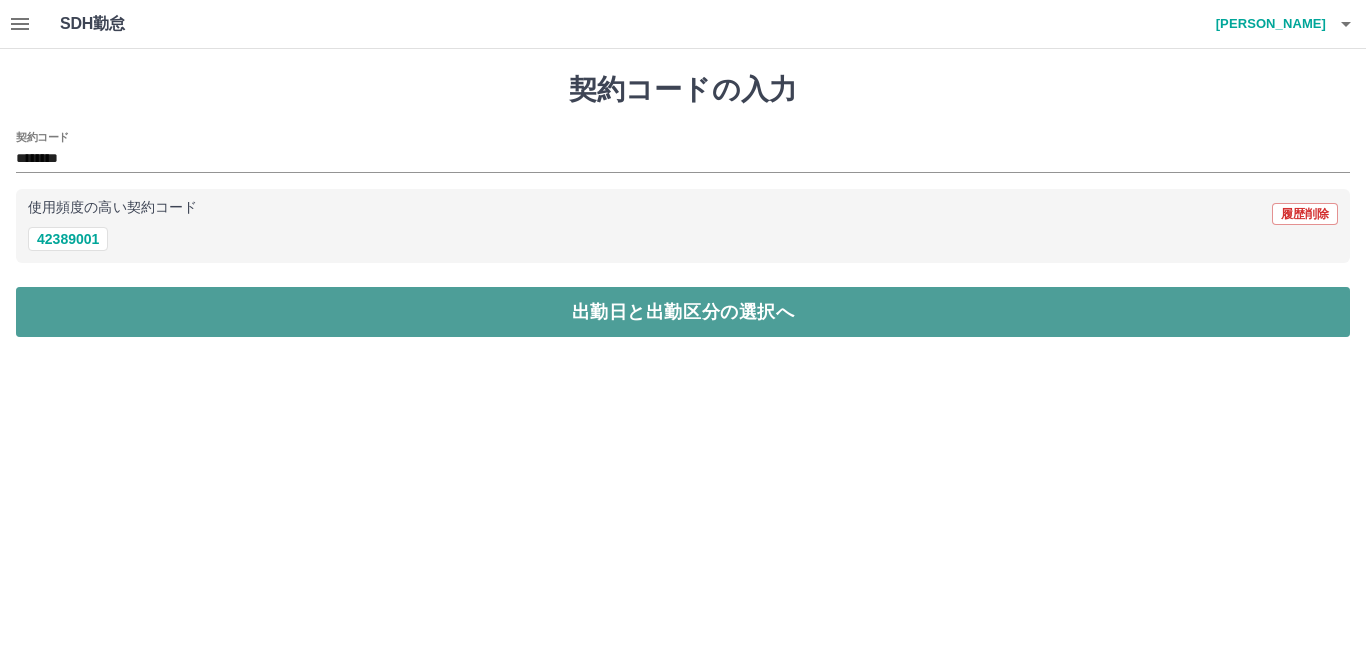 click on "出勤日と出勤区分の選択へ" at bounding box center (683, 312) 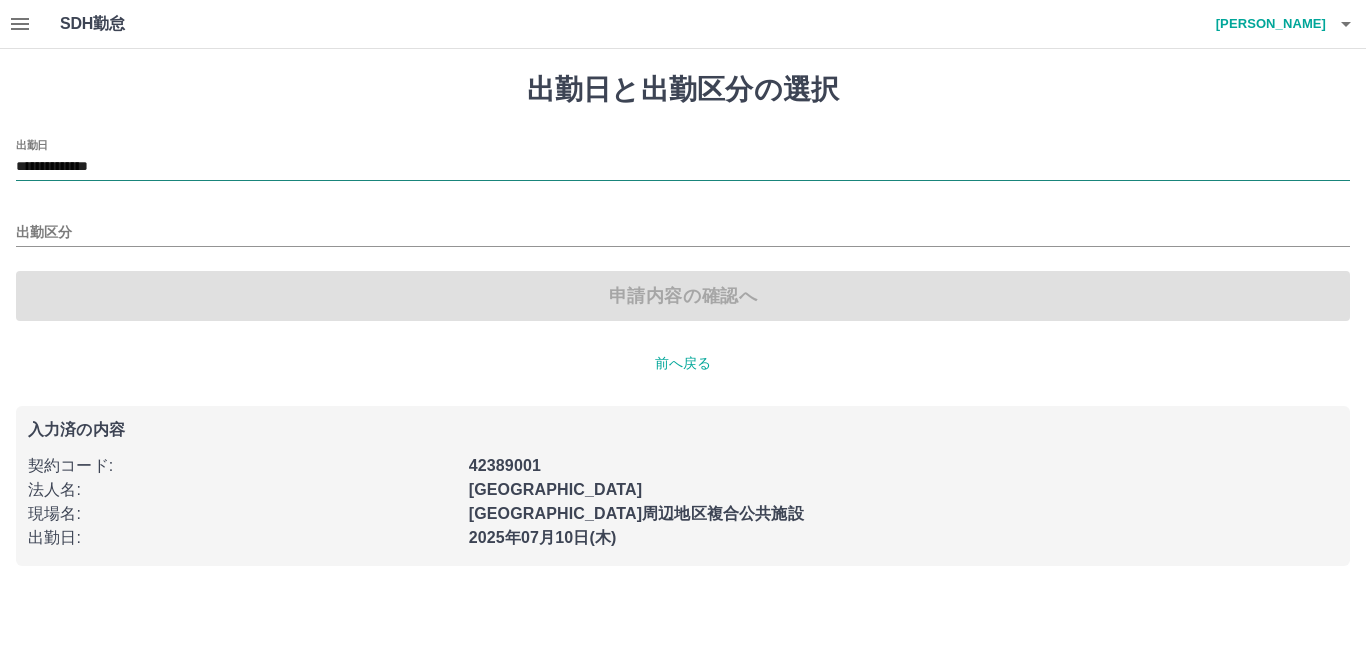 click on "**********" at bounding box center (683, 167) 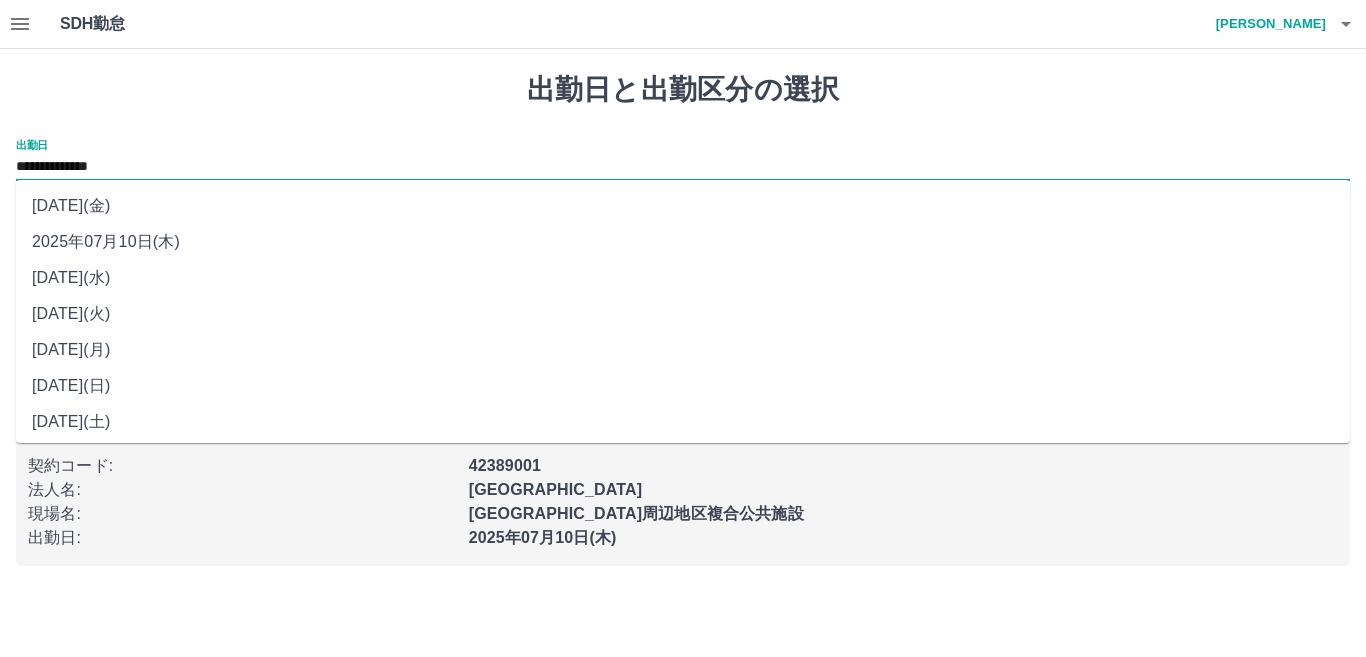 click on "2025年07月11日(金)" at bounding box center [683, 206] 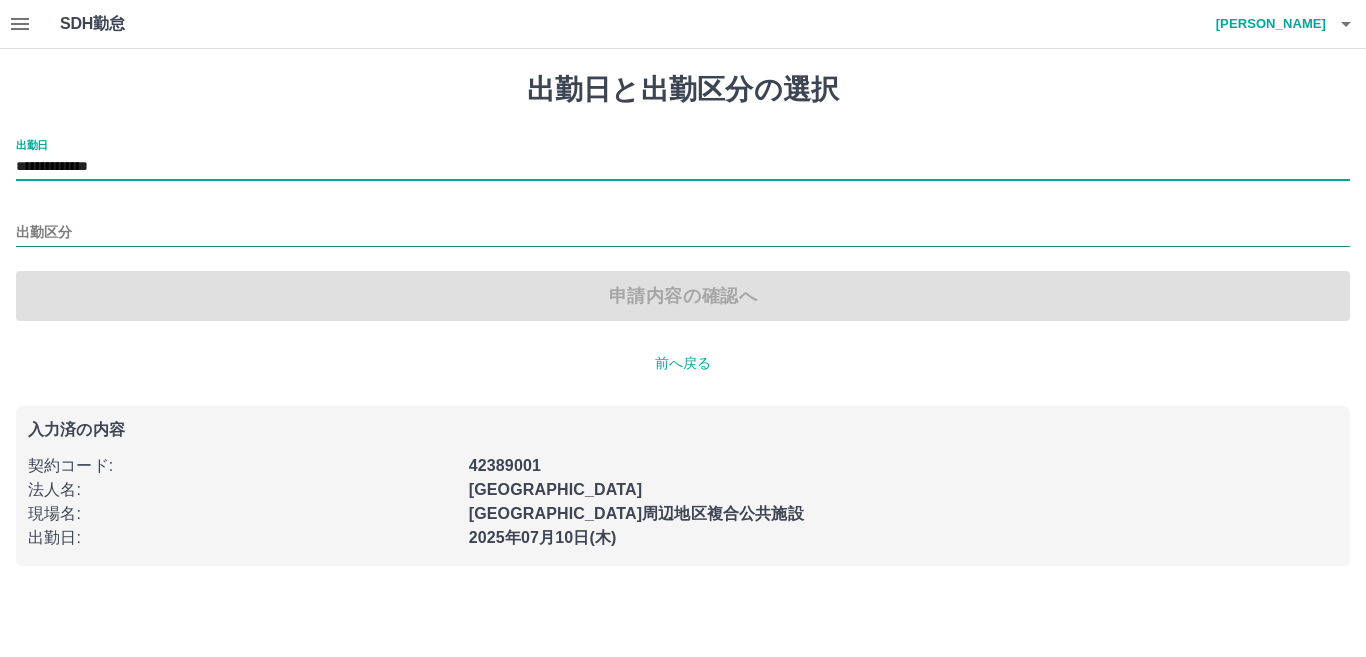 click on "出勤区分" at bounding box center [683, 233] 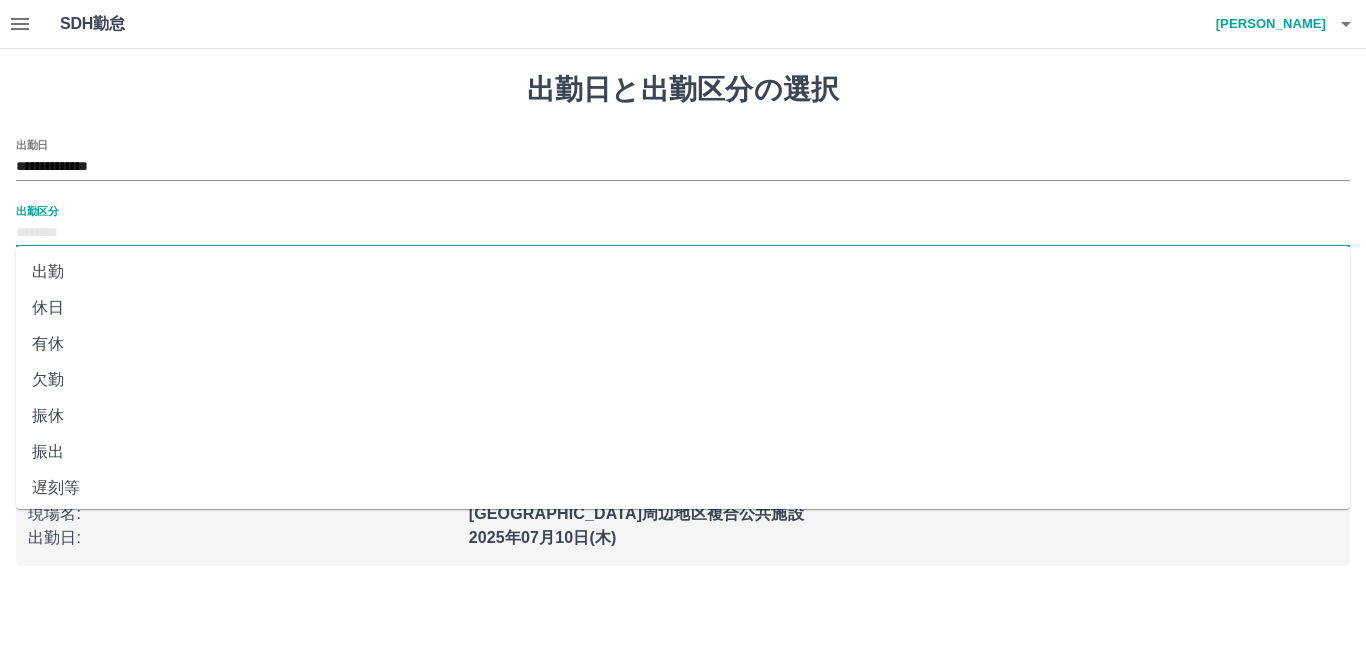 click on "出勤" at bounding box center (683, 272) 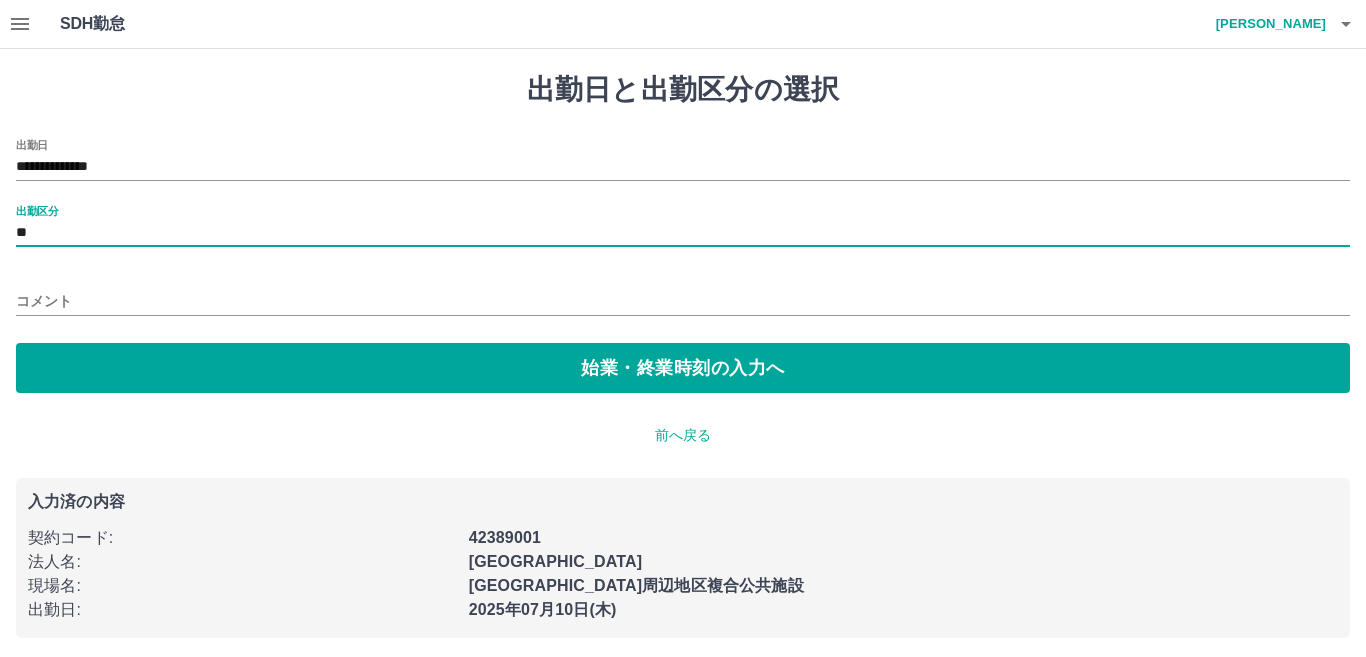 type on "**" 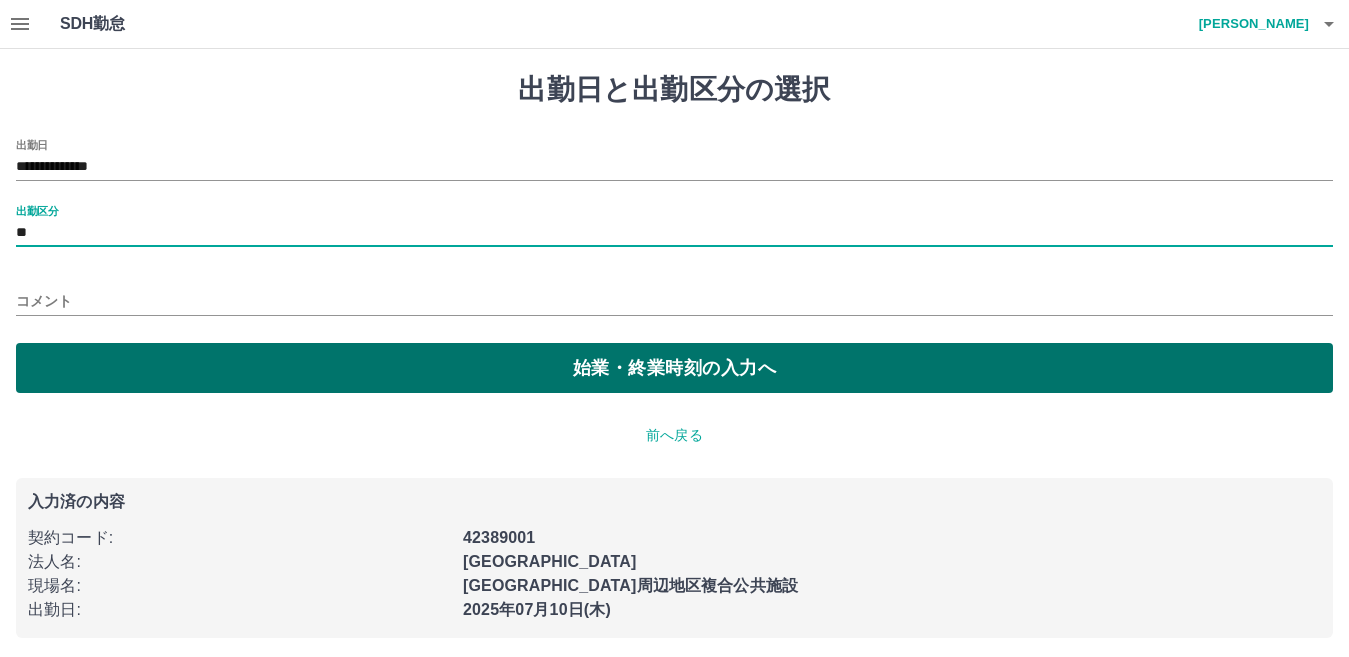 click on "始業・終業時刻の入力へ" at bounding box center [674, 368] 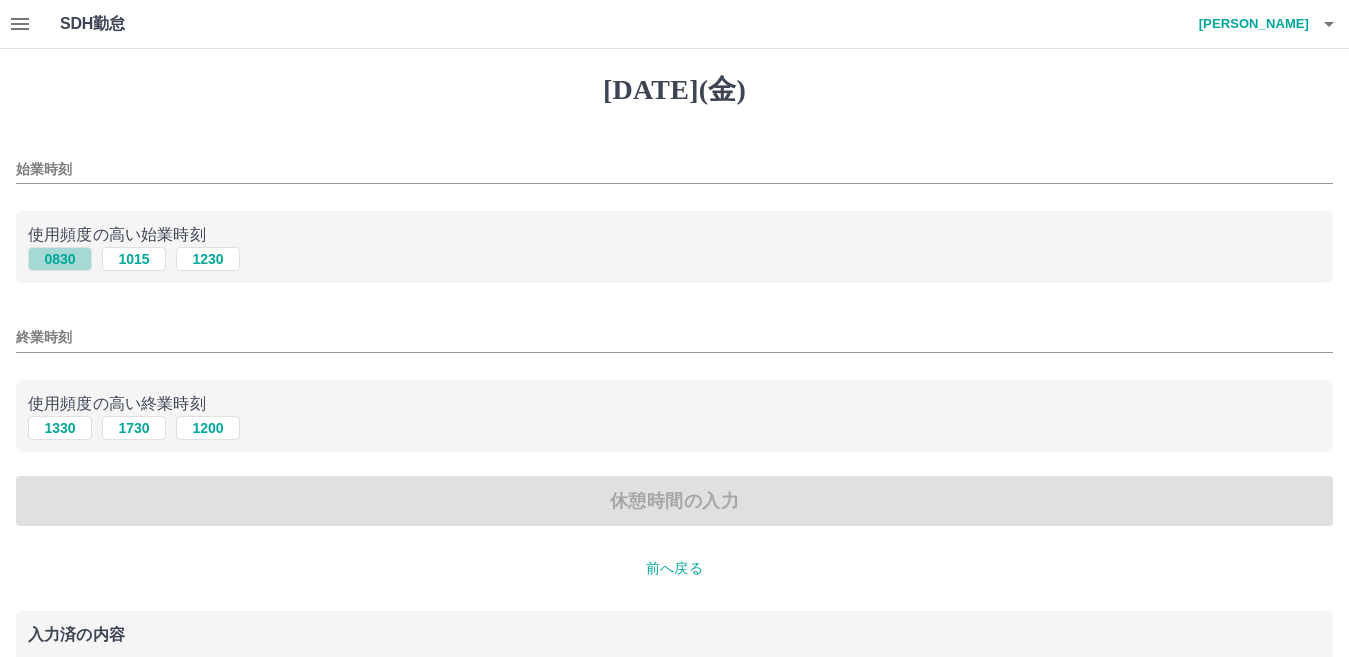 click on "0830" at bounding box center [60, 259] 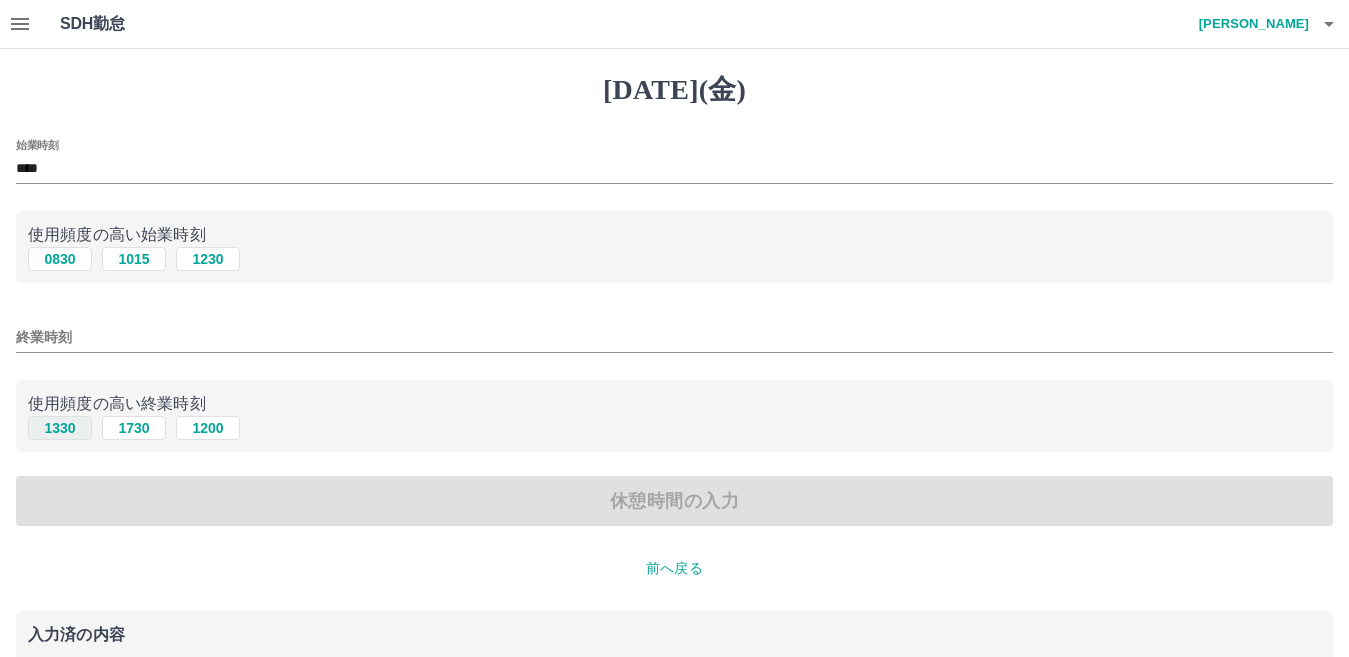 click on "1330" at bounding box center [60, 428] 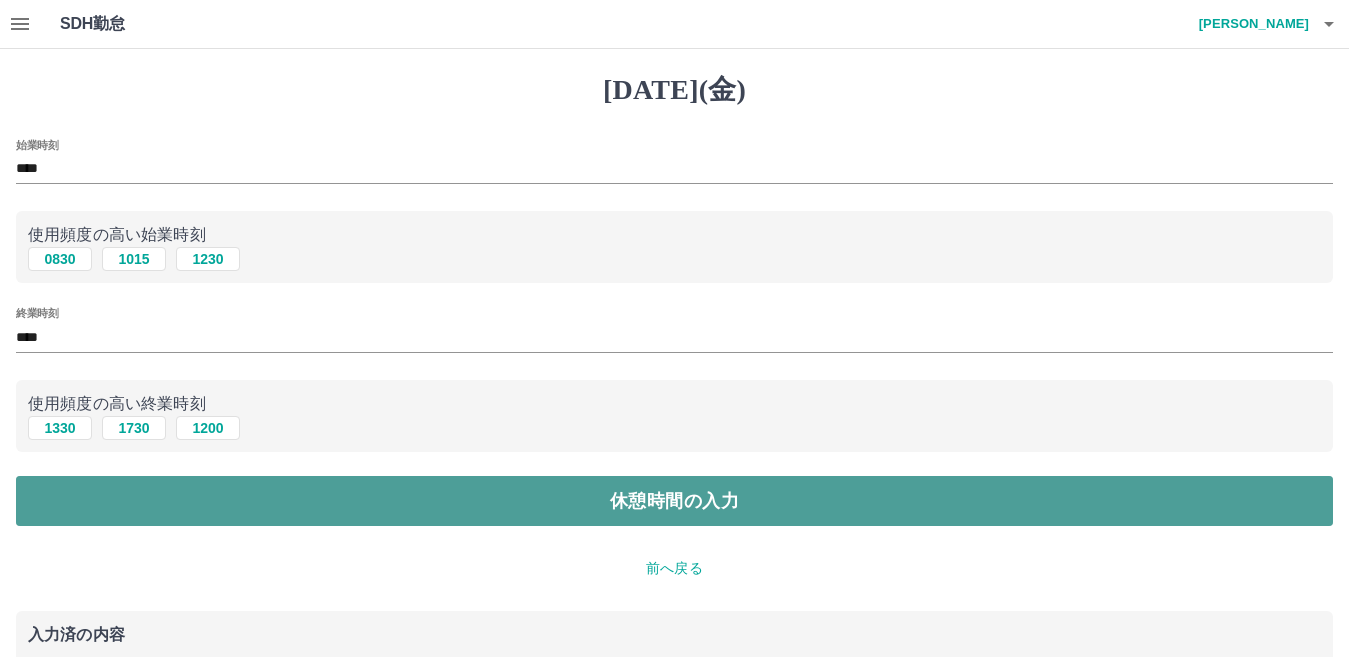 click on "休憩時間の入力" at bounding box center (674, 501) 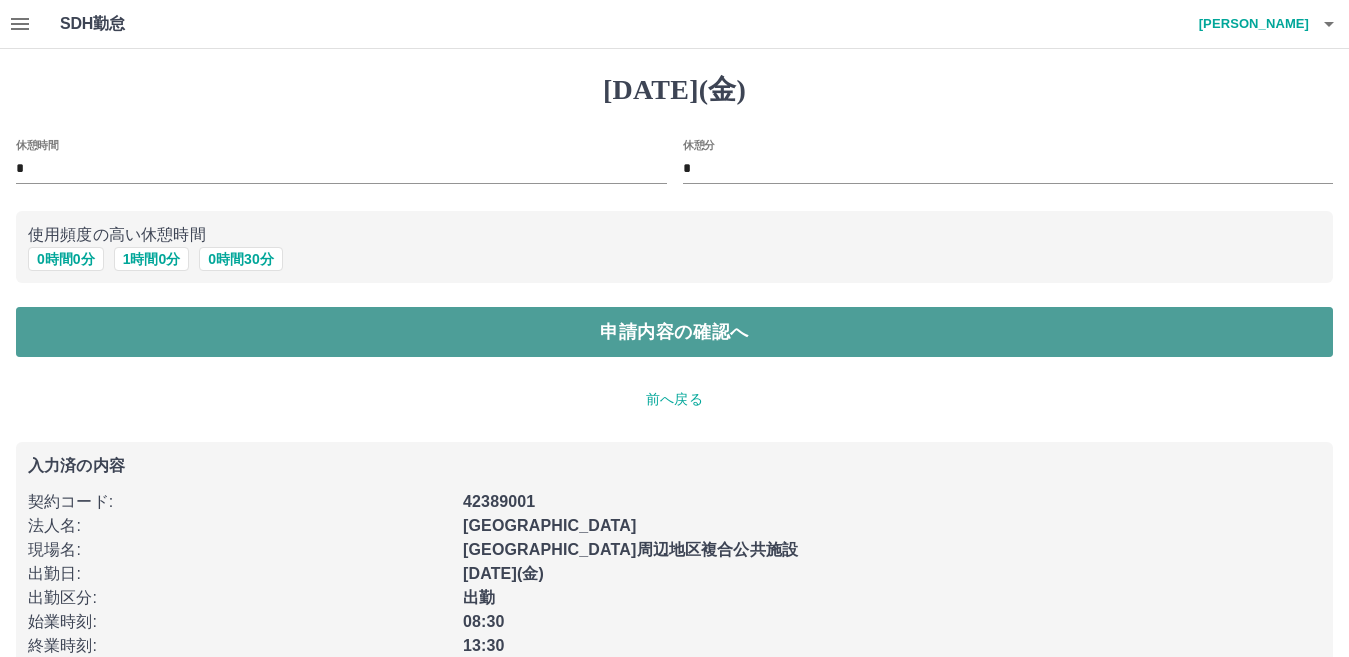 click on "申請内容の確認へ" at bounding box center [674, 332] 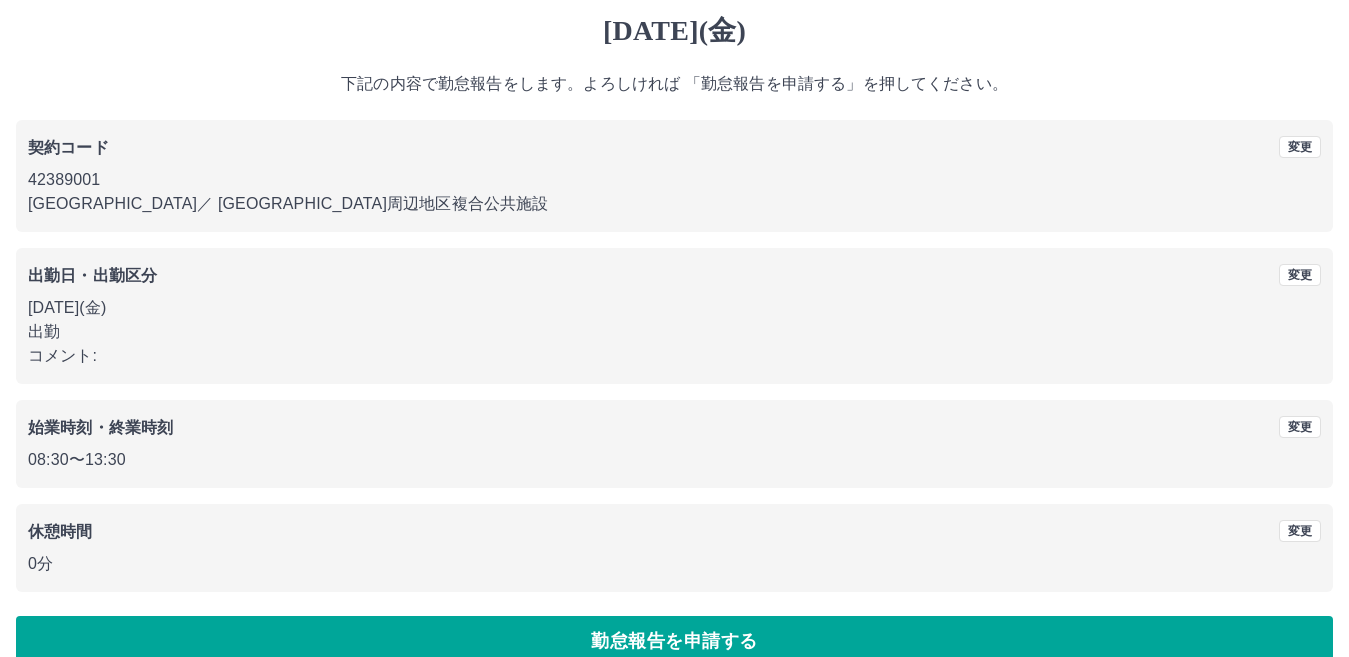 scroll, scrollTop: 91, scrollLeft: 0, axis: vertical 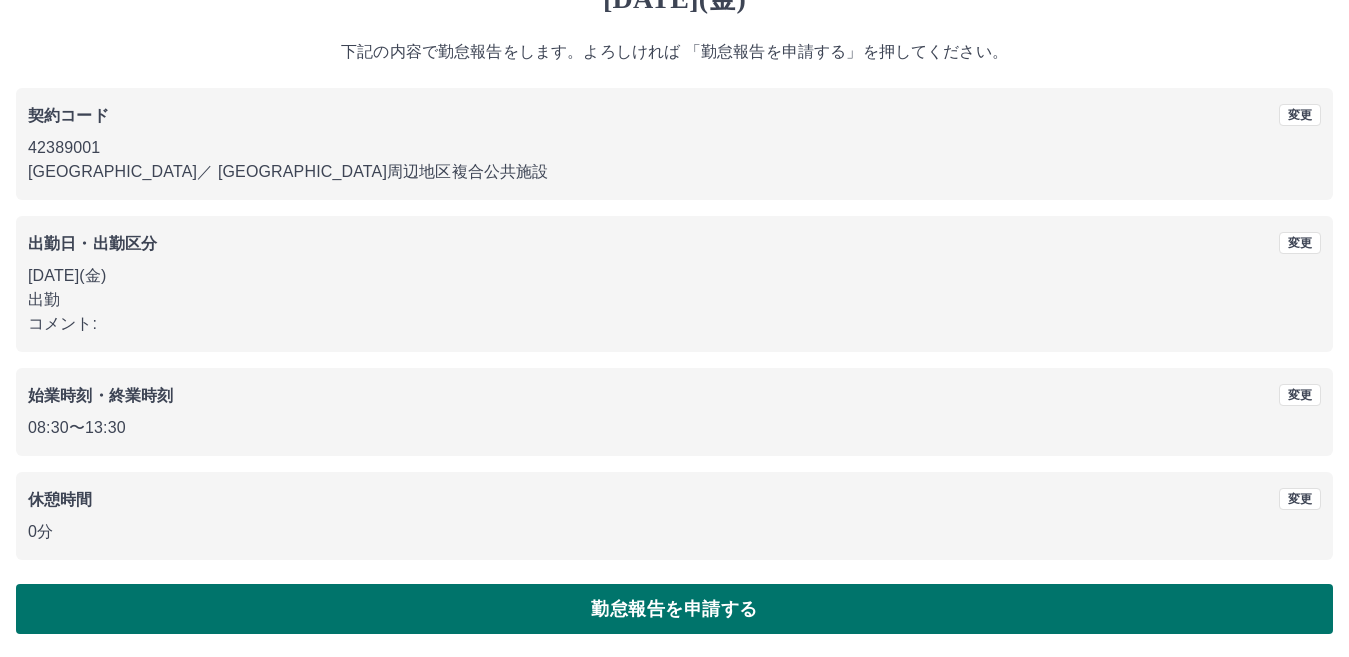 click on "勤怠報告を申請する" at bounding box center (674, 609) 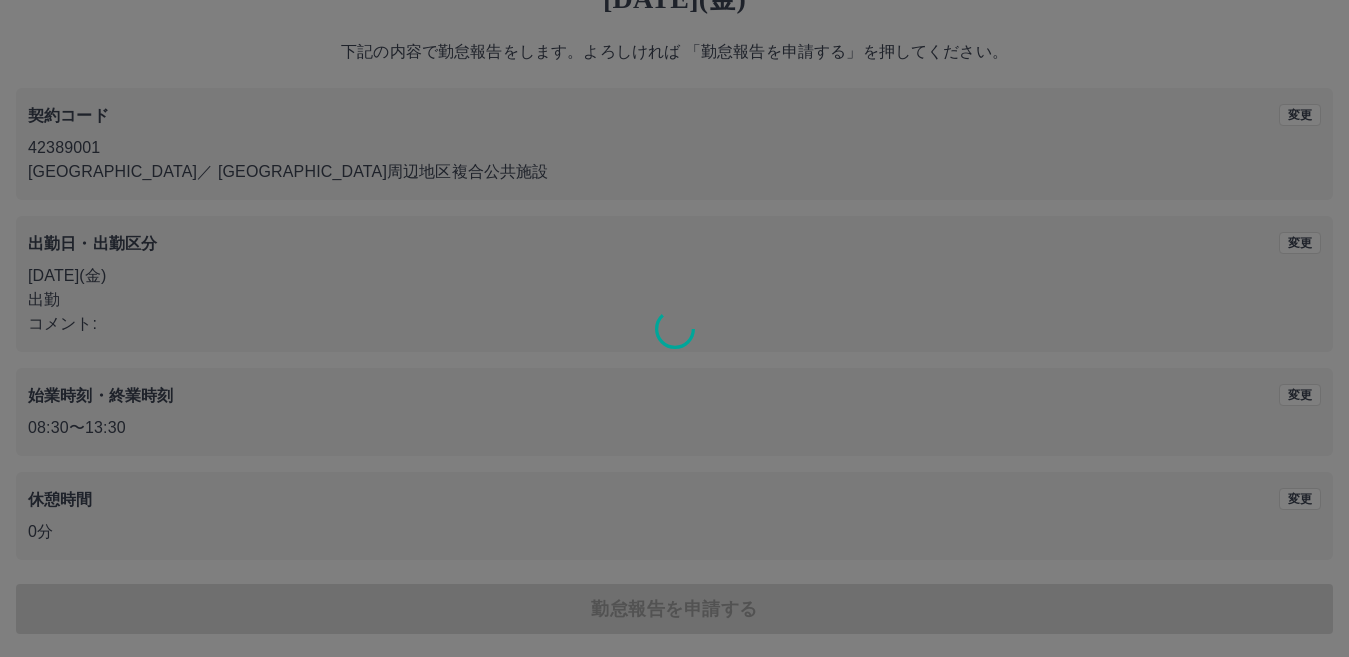 scroll, scrollTop: 0, scrollLeft: 0, axis: both 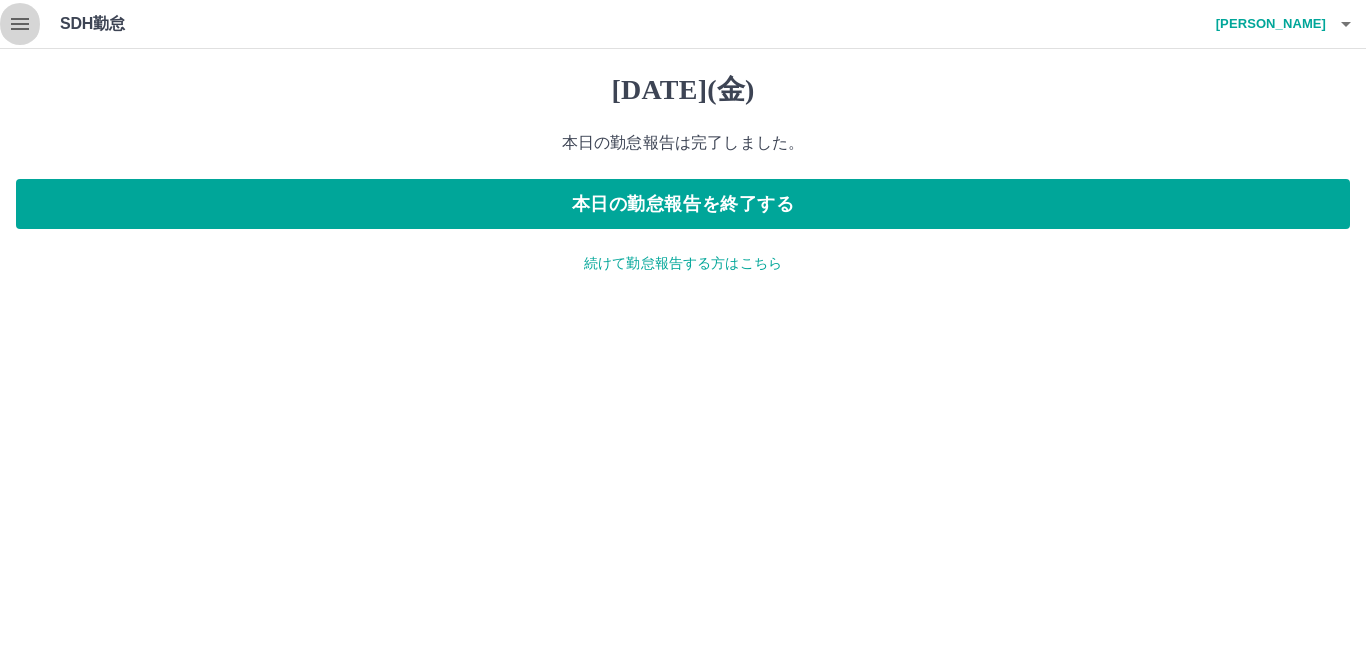 click at bounding box center (20, 24) 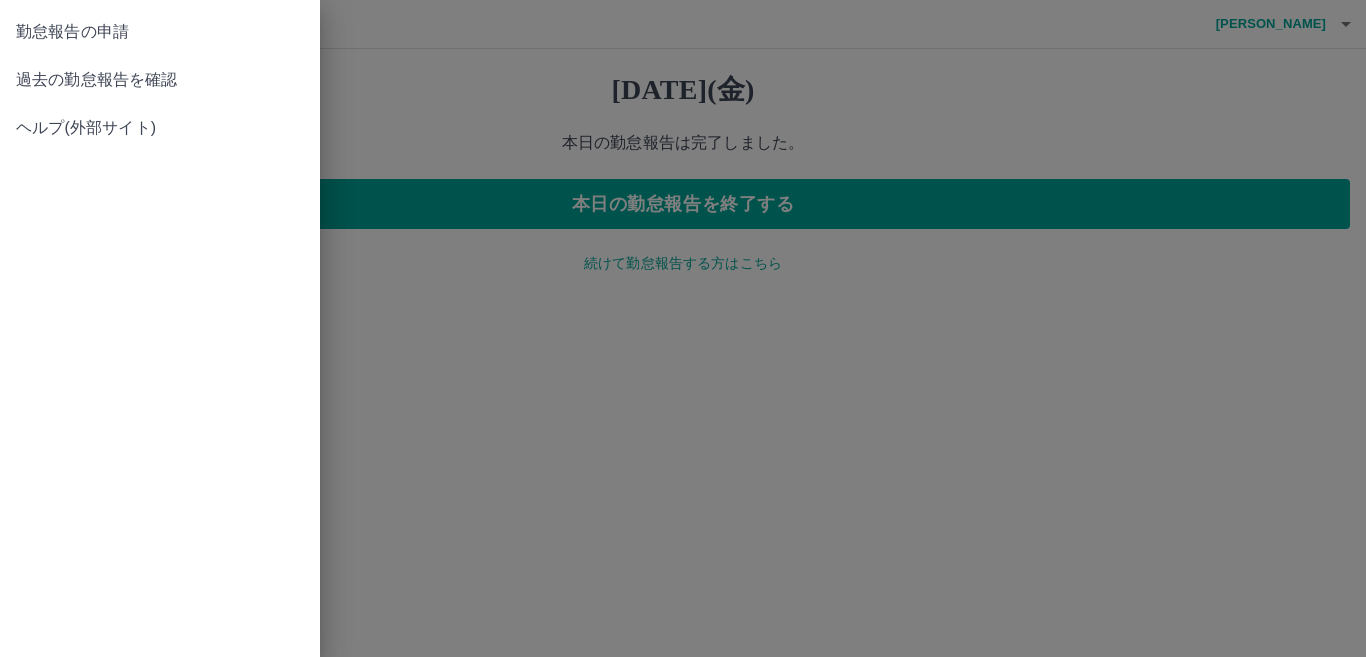 click on "過去の勤怠報告を確認" at bounding box center (160, 80) 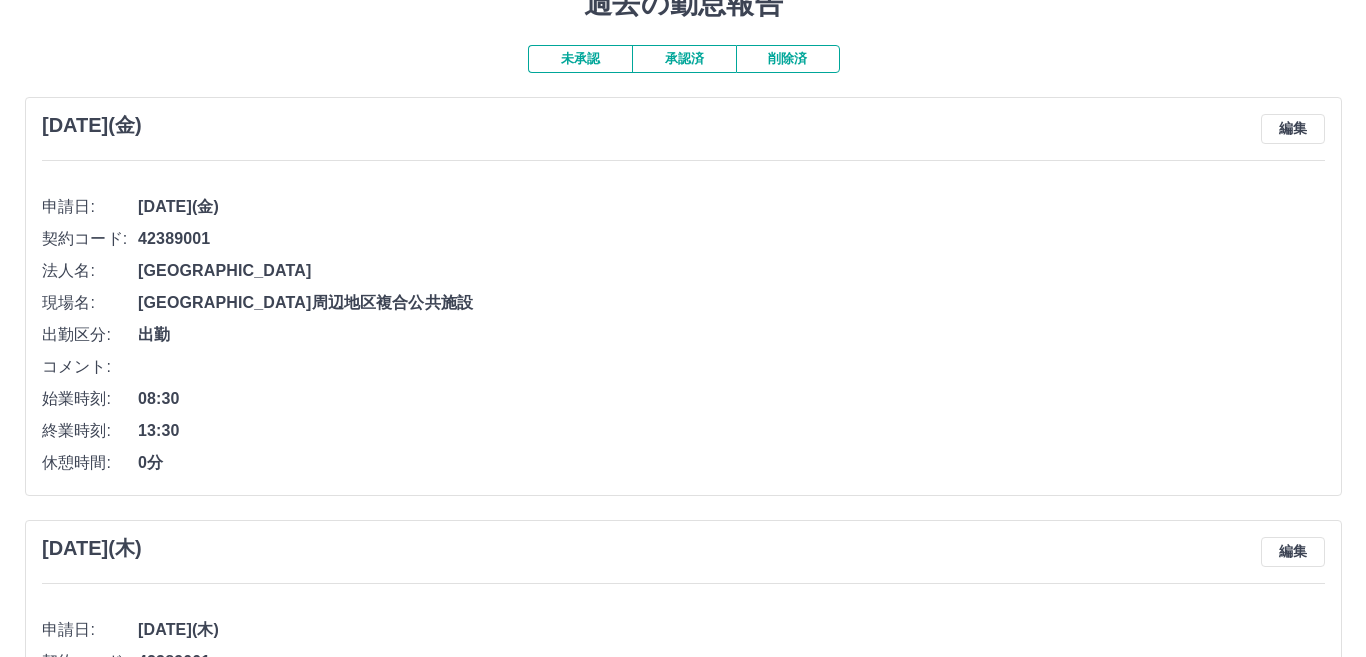scroll, scrollTop: 0, scrollLeft: 0, axis: both 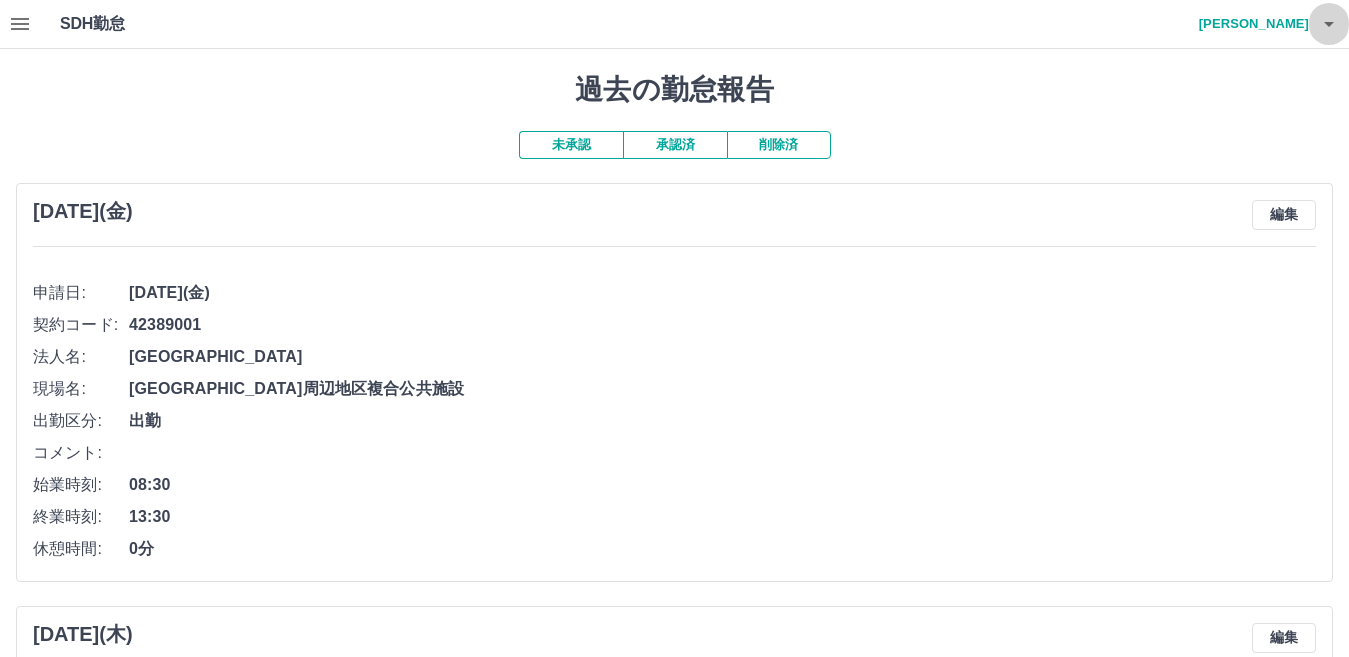 click 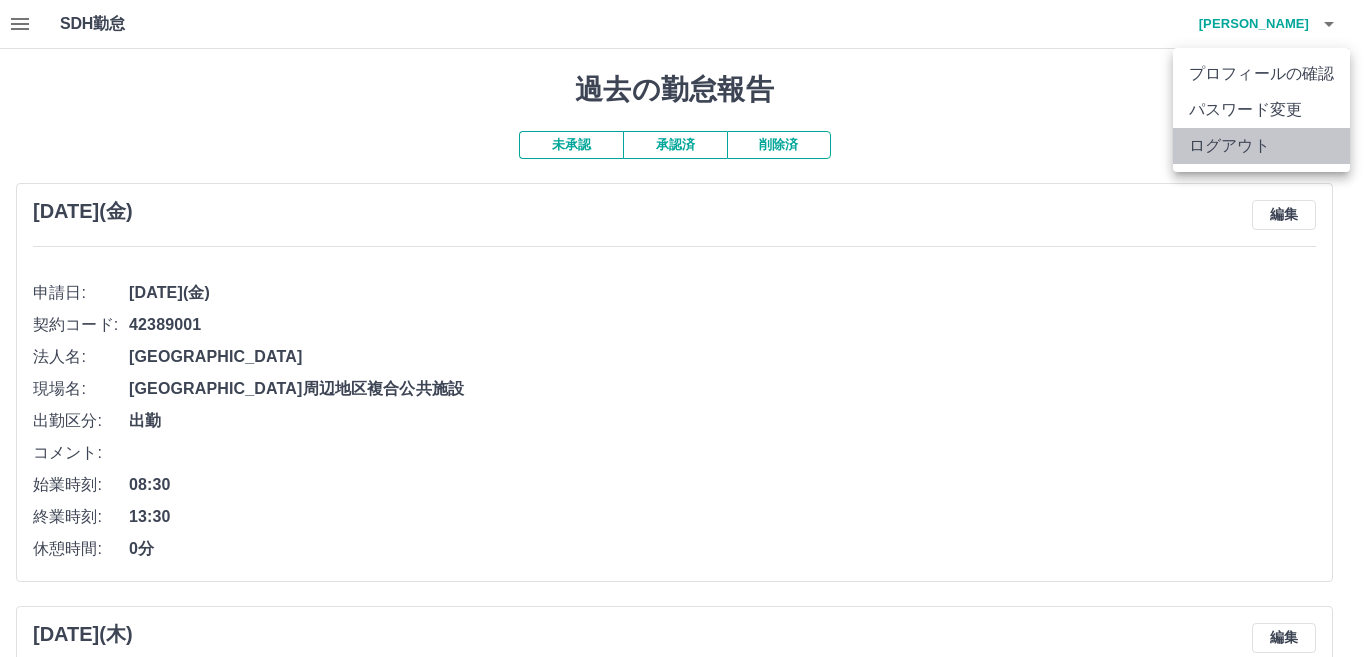 click on "ログアウト" at bounding box center [1261, 146] 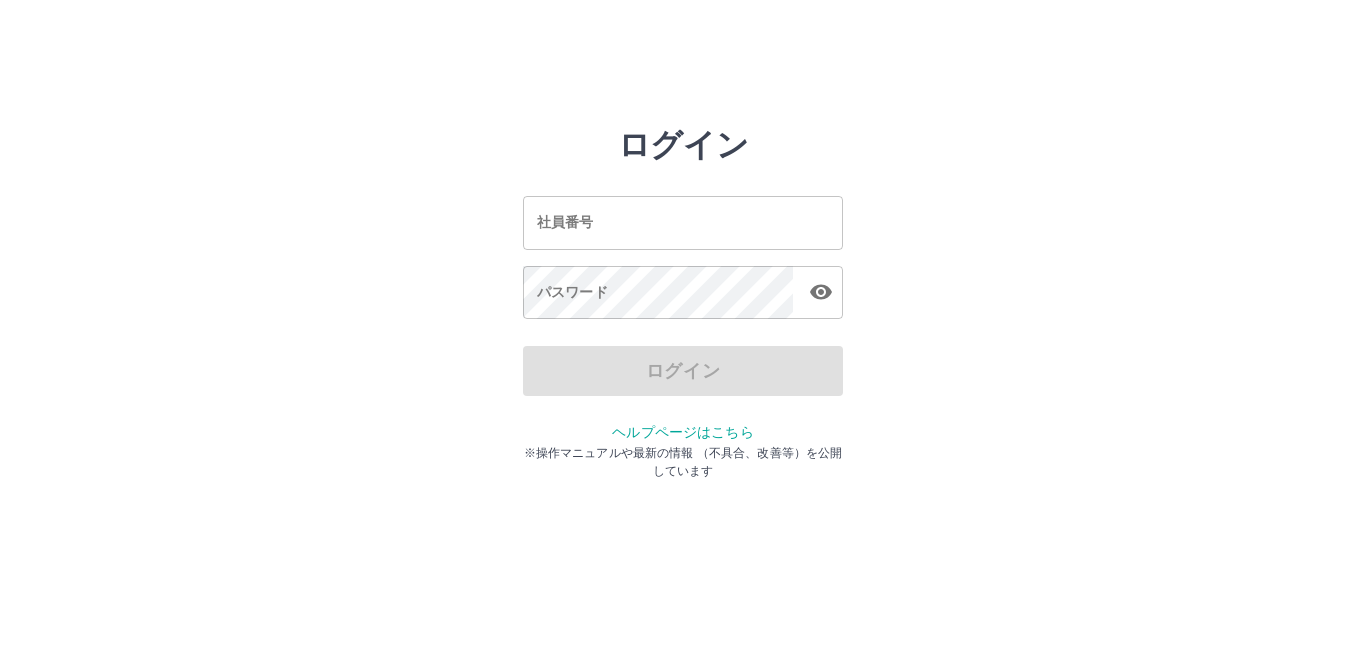 scroll, scrollTop: 0, scrollLeft: 0, axis: both 